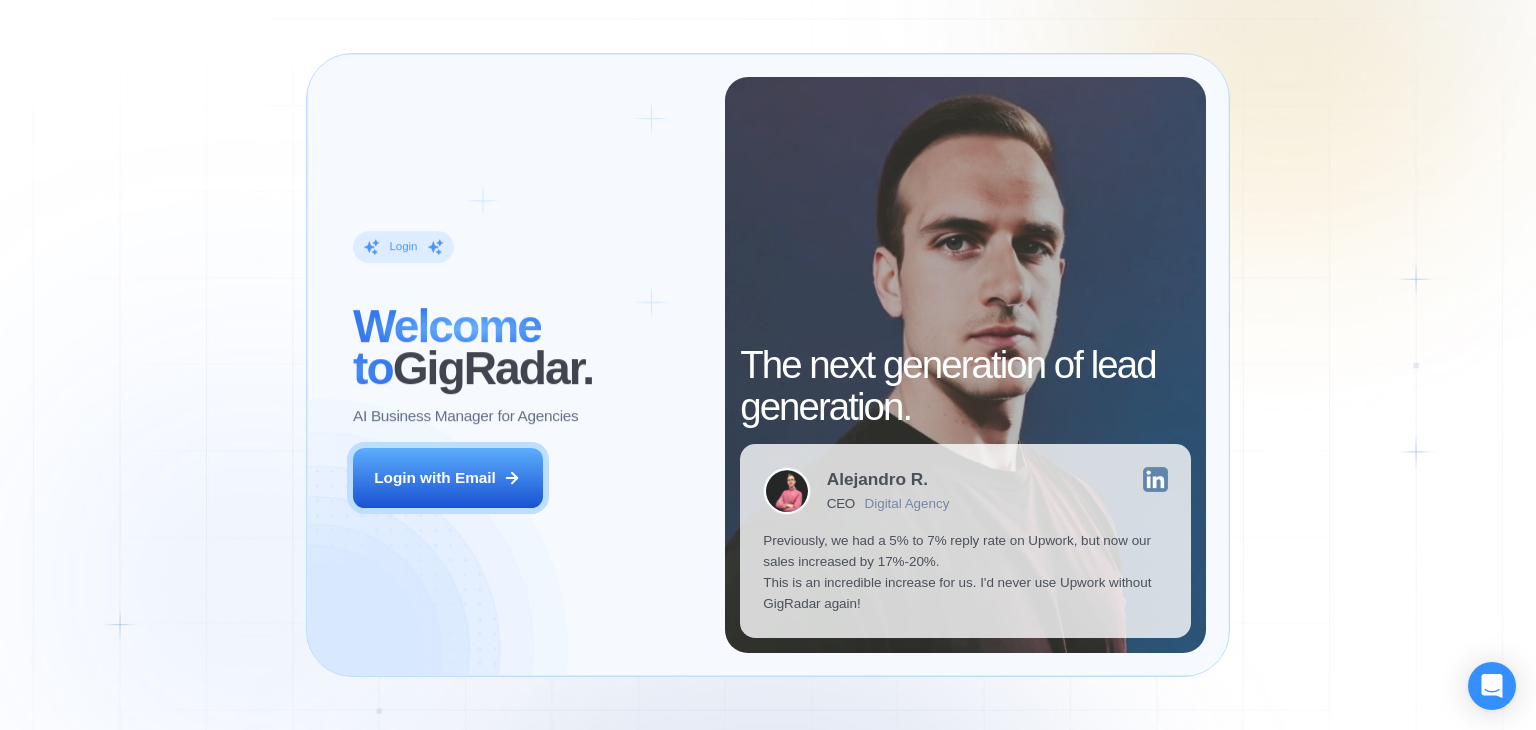 scroll, scrollTop: 0, scrollLeft: 0, axis: both 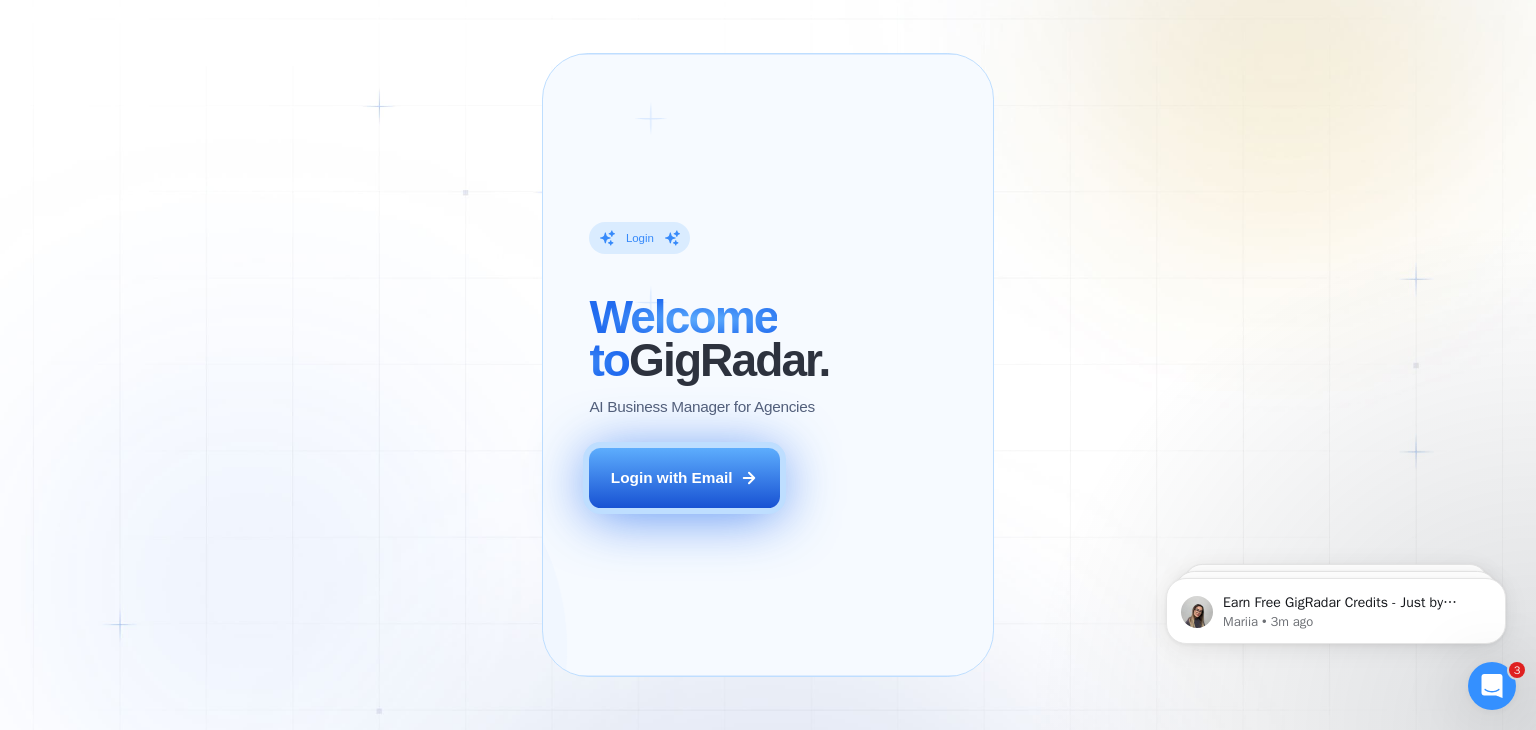 click on "Login with Email" at bounding box center [672, 477] 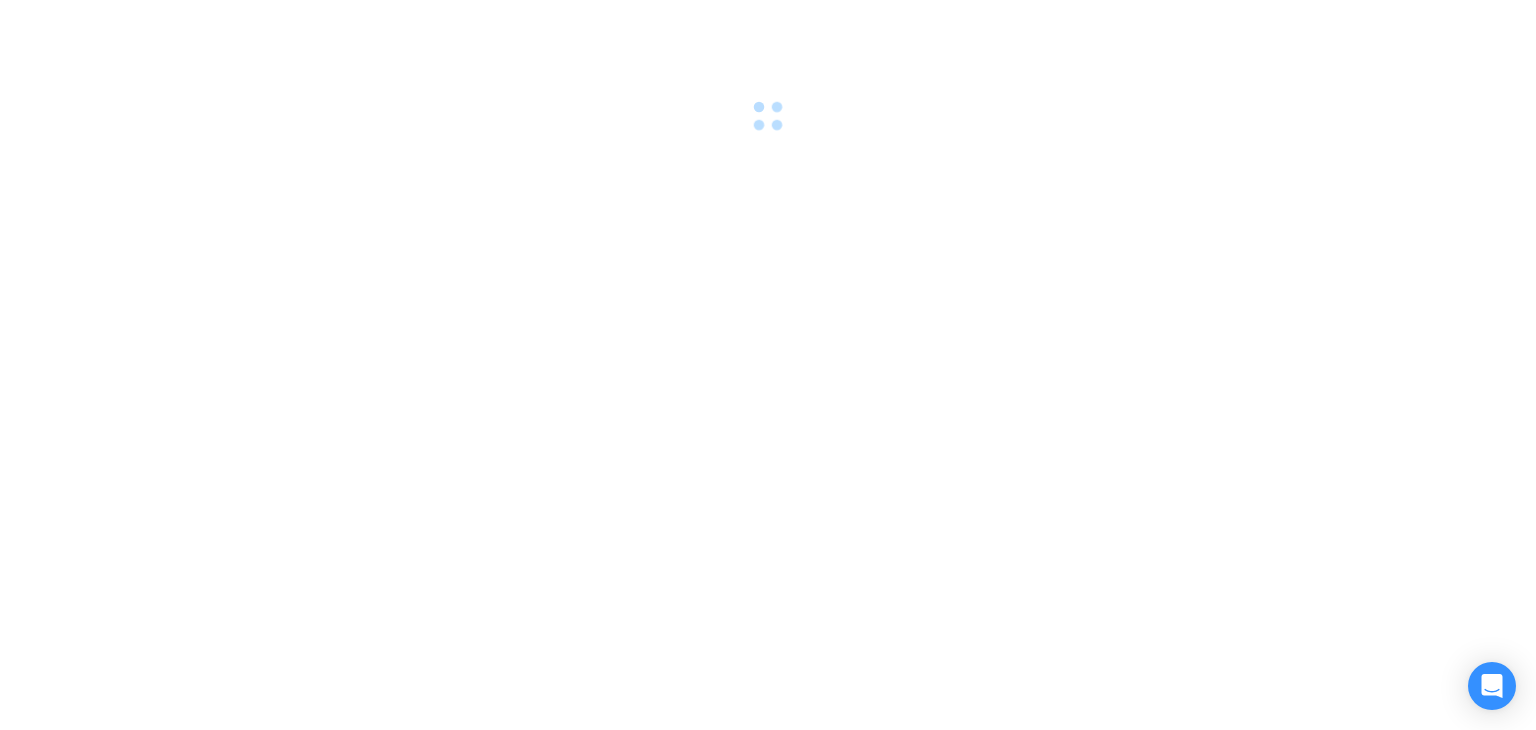 scroll, scrollTop: 0, scrollLeft: 0, axis: both 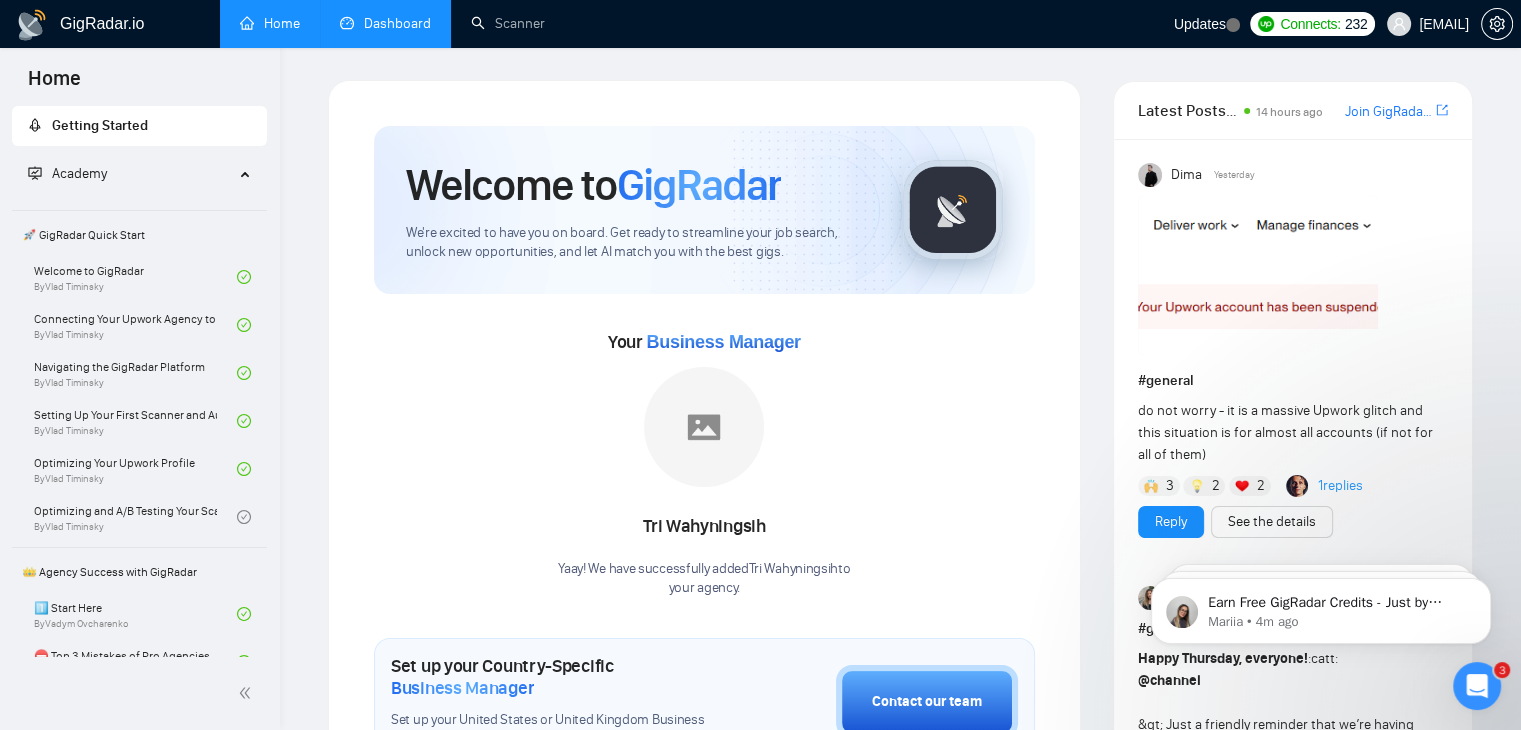 click on "Dashboard" at bounding box center [385, 23] 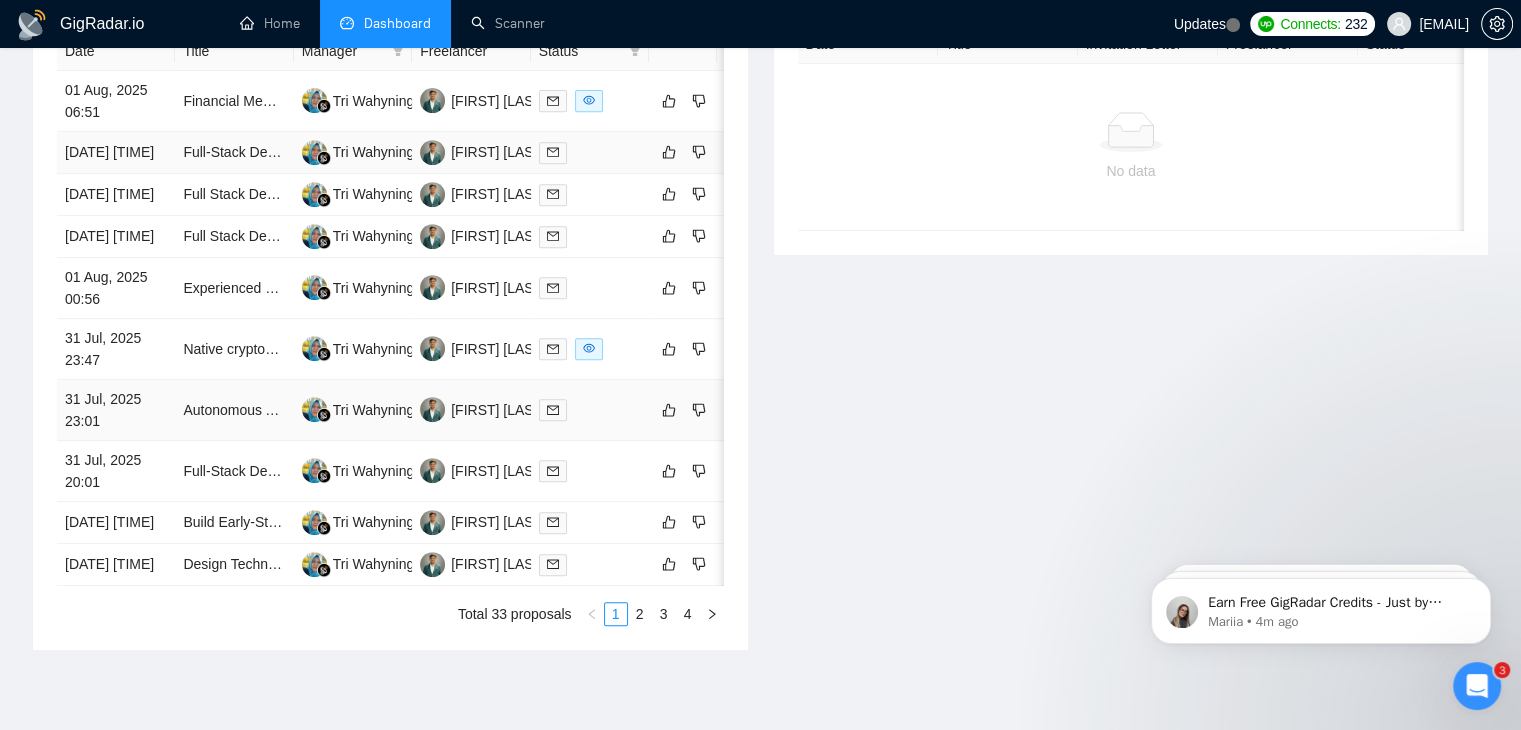 scroll, scrollTop: 872, scrollLeft: 0, axis: vertical 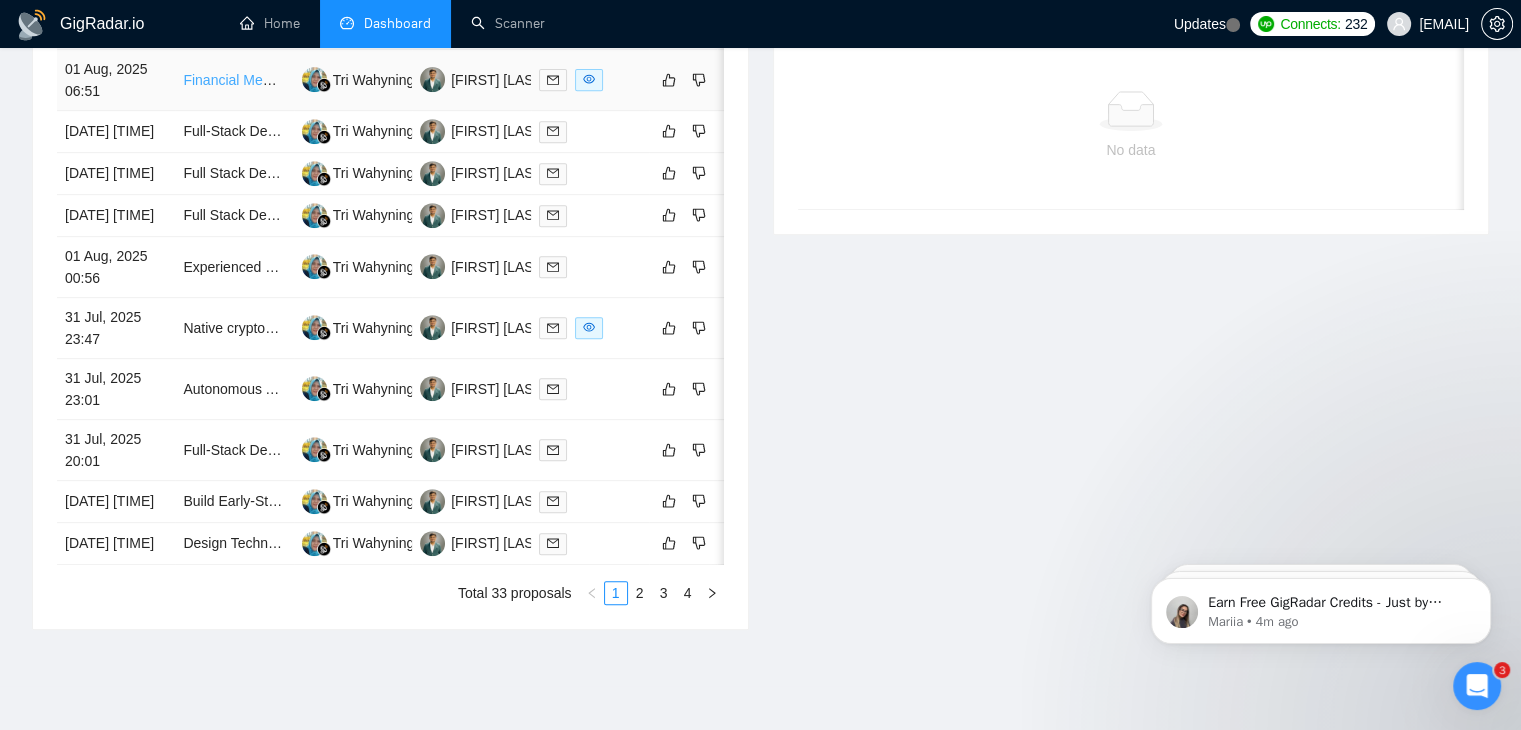 click on "Financial Meme video creation for TikTok Instagram, Youtube, X" at bounding box center [380, 80] 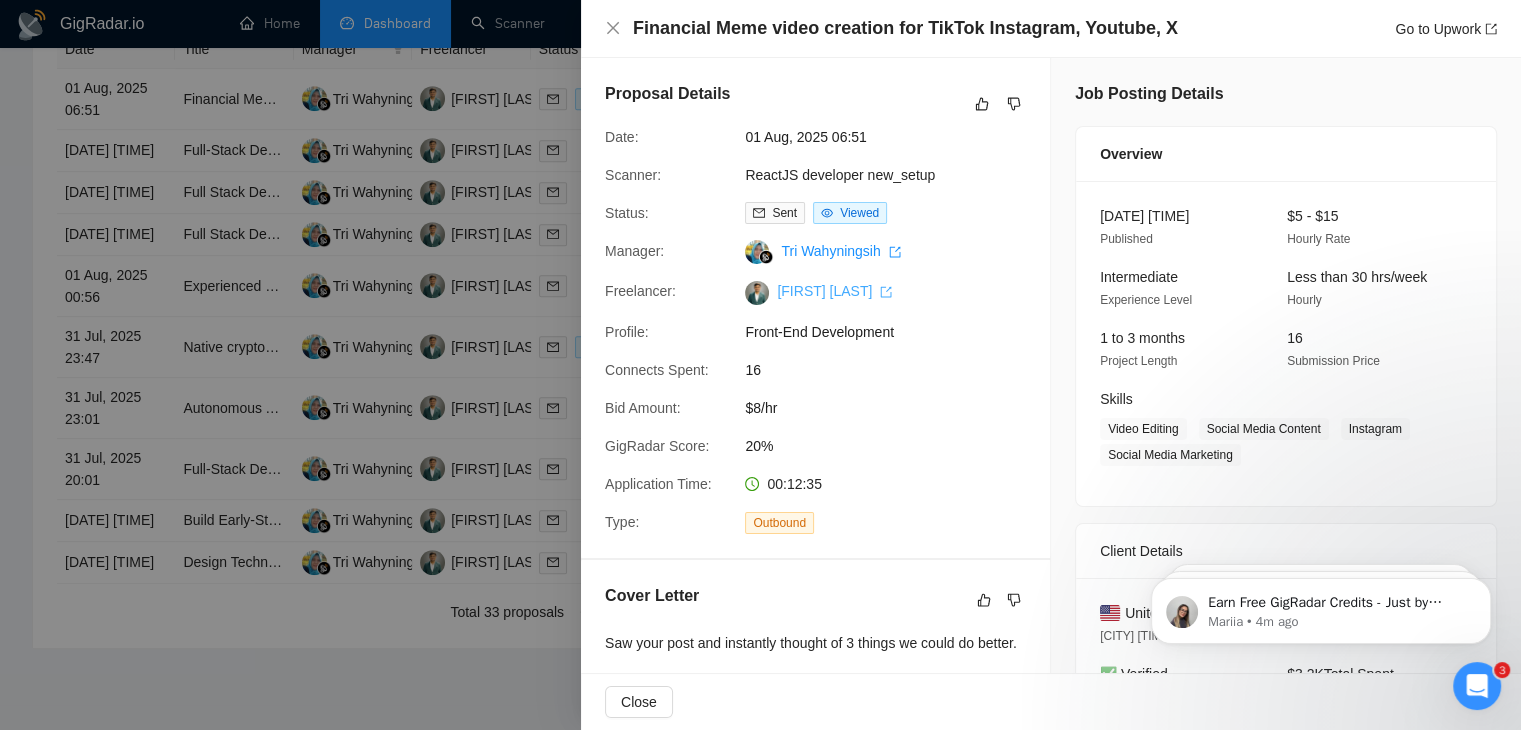 scroll, scrollTop: 876, scrollLeft: 0, axis: vertical 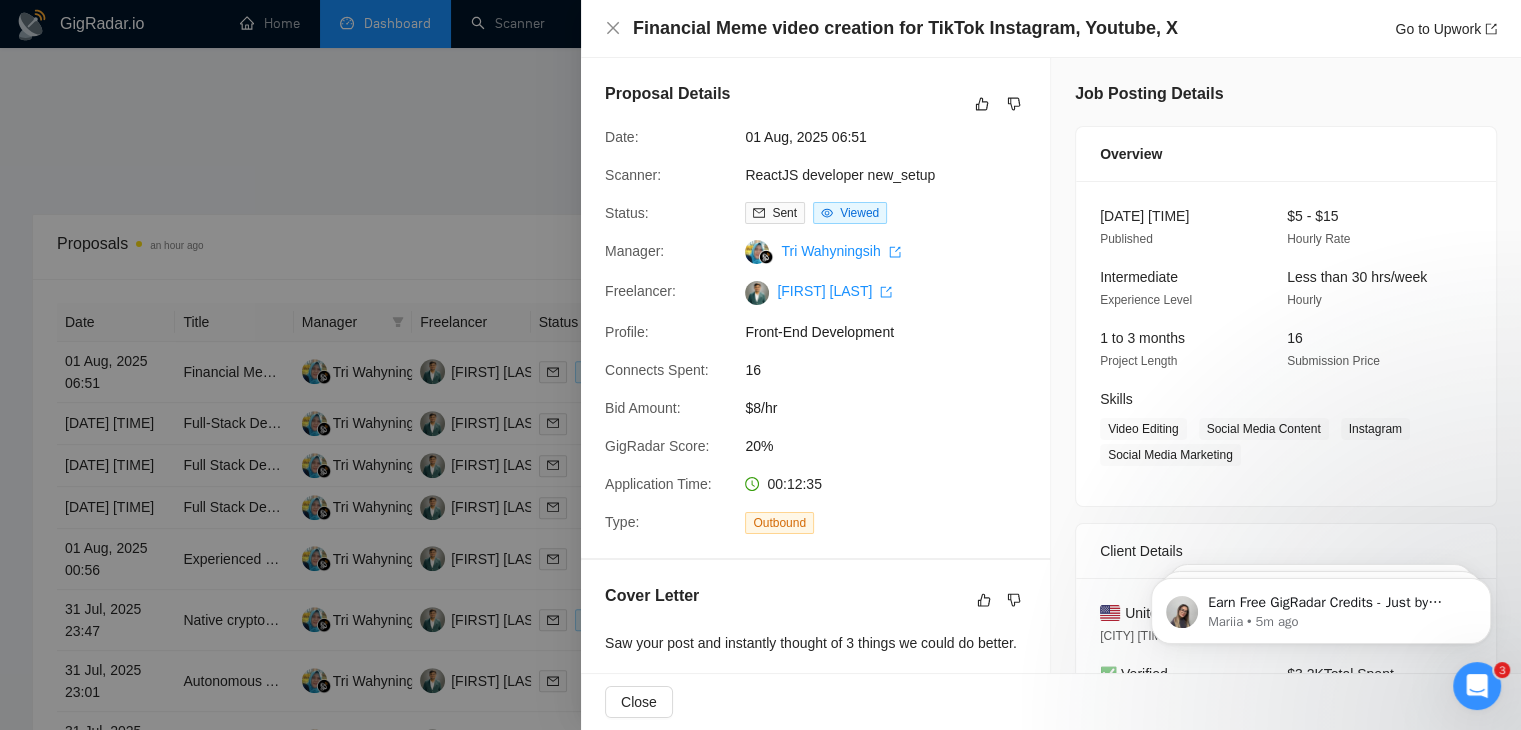 click on "Financial Meme video creation for TikTok Instagram, Youtube, X" at bounding box center [905, 28] 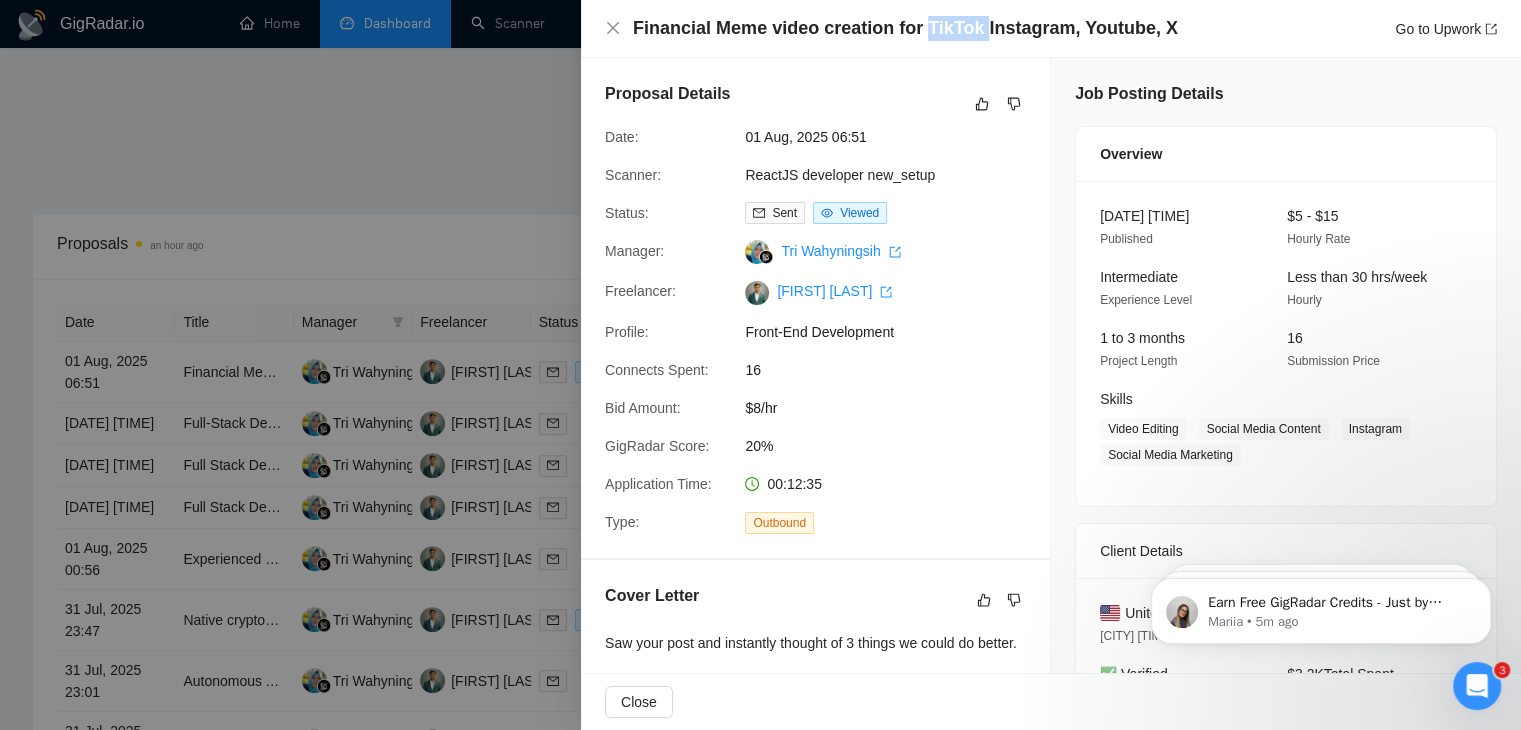 click on "Financial Meme video creation for TikTok Instagram, Youtube, X" at bounding box center (905, 28) 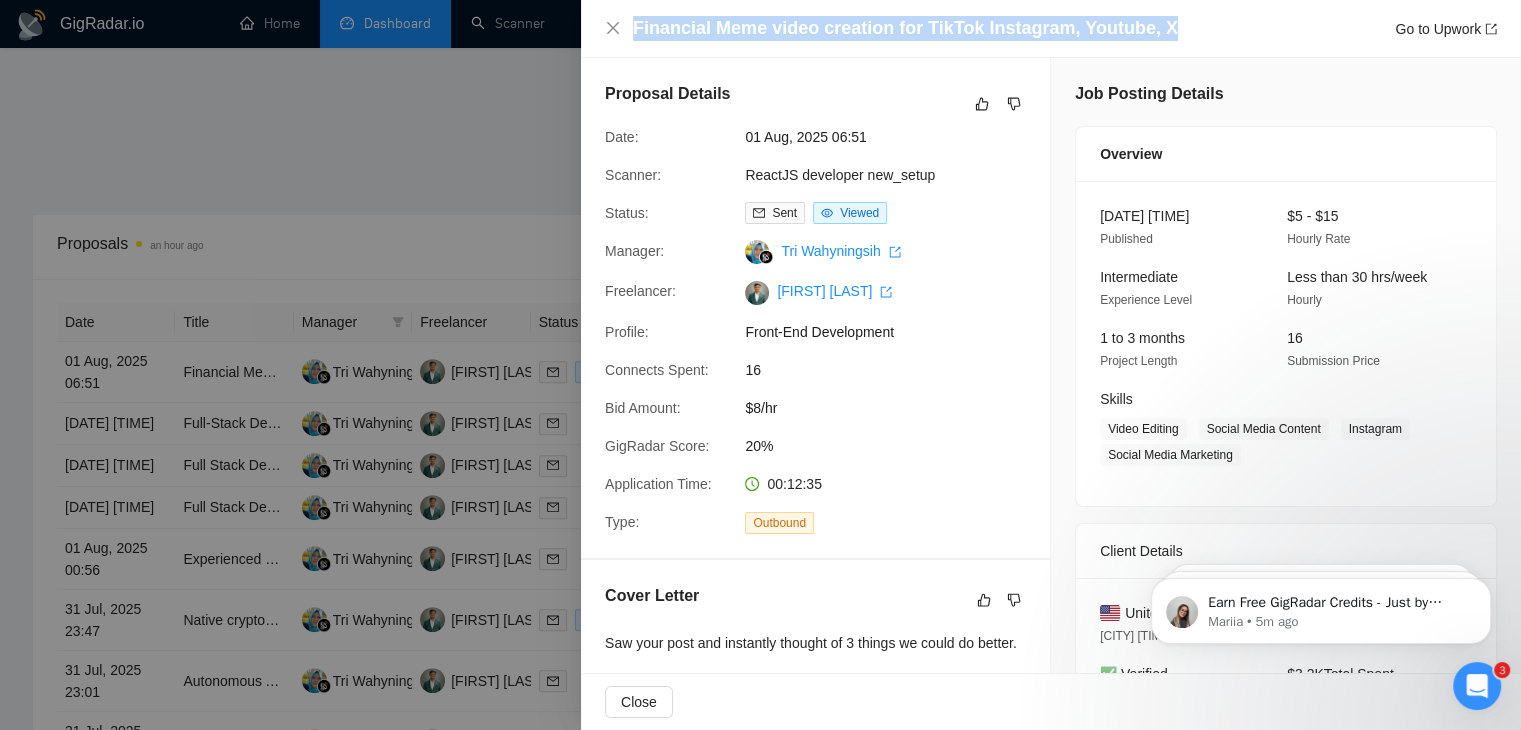 click on "Financial Meme video creation for TikTok Instagram, Youtube, X" at bounding box center (905, 28) 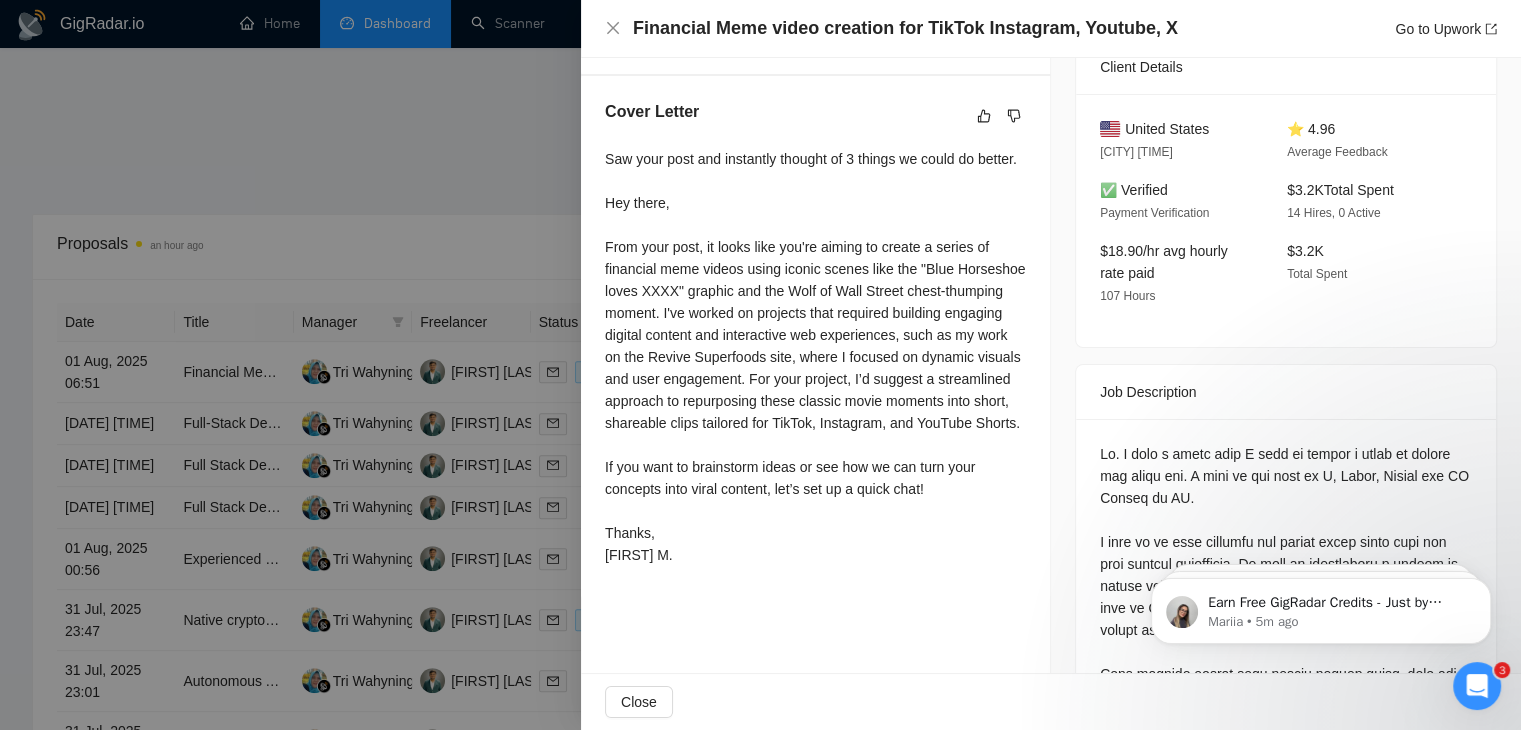 scroll, scrollTop: 490, scrollLeft: 0, axis: vertical 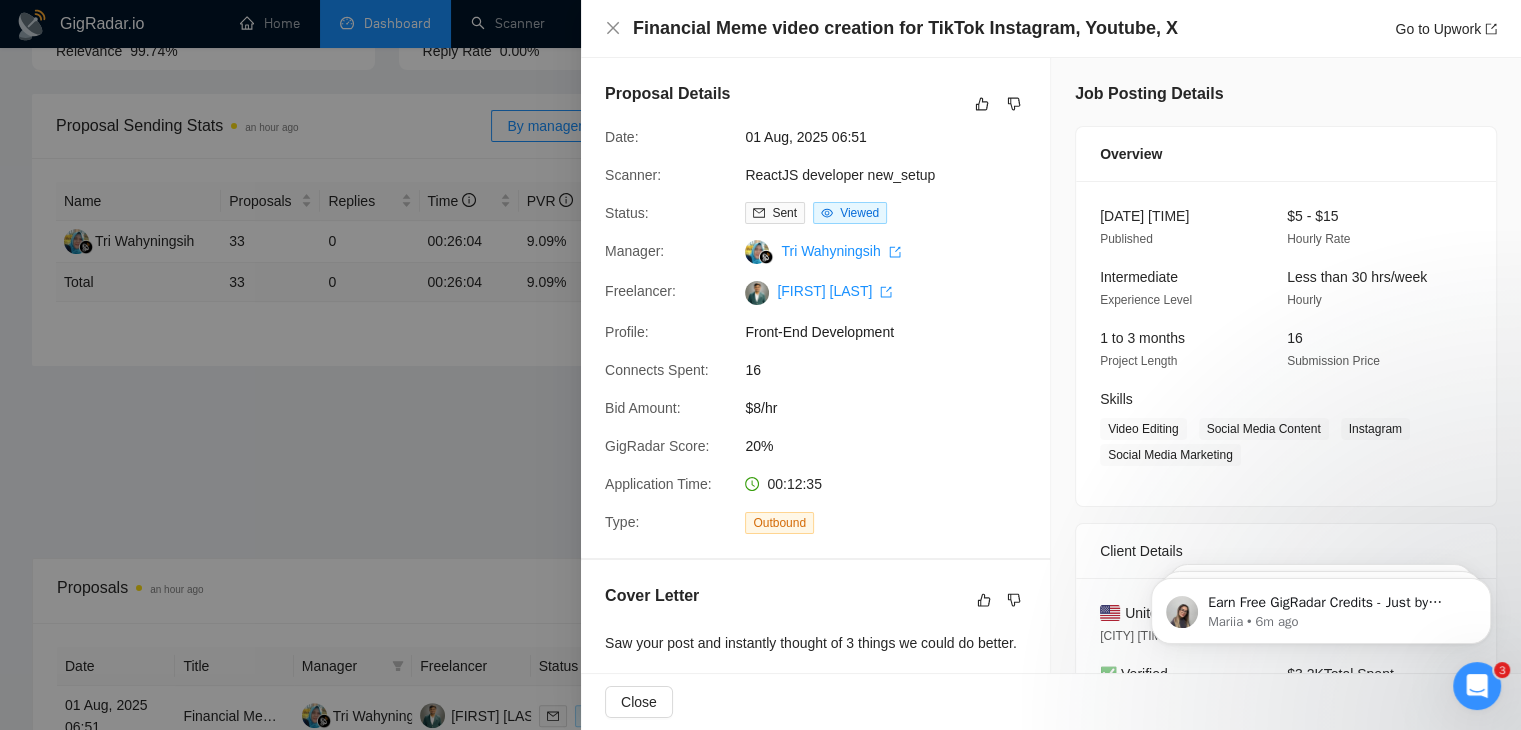click on "Financial Meme video creation for TikTok Instagram, Youtube, X" at bounding box center (905, 28) 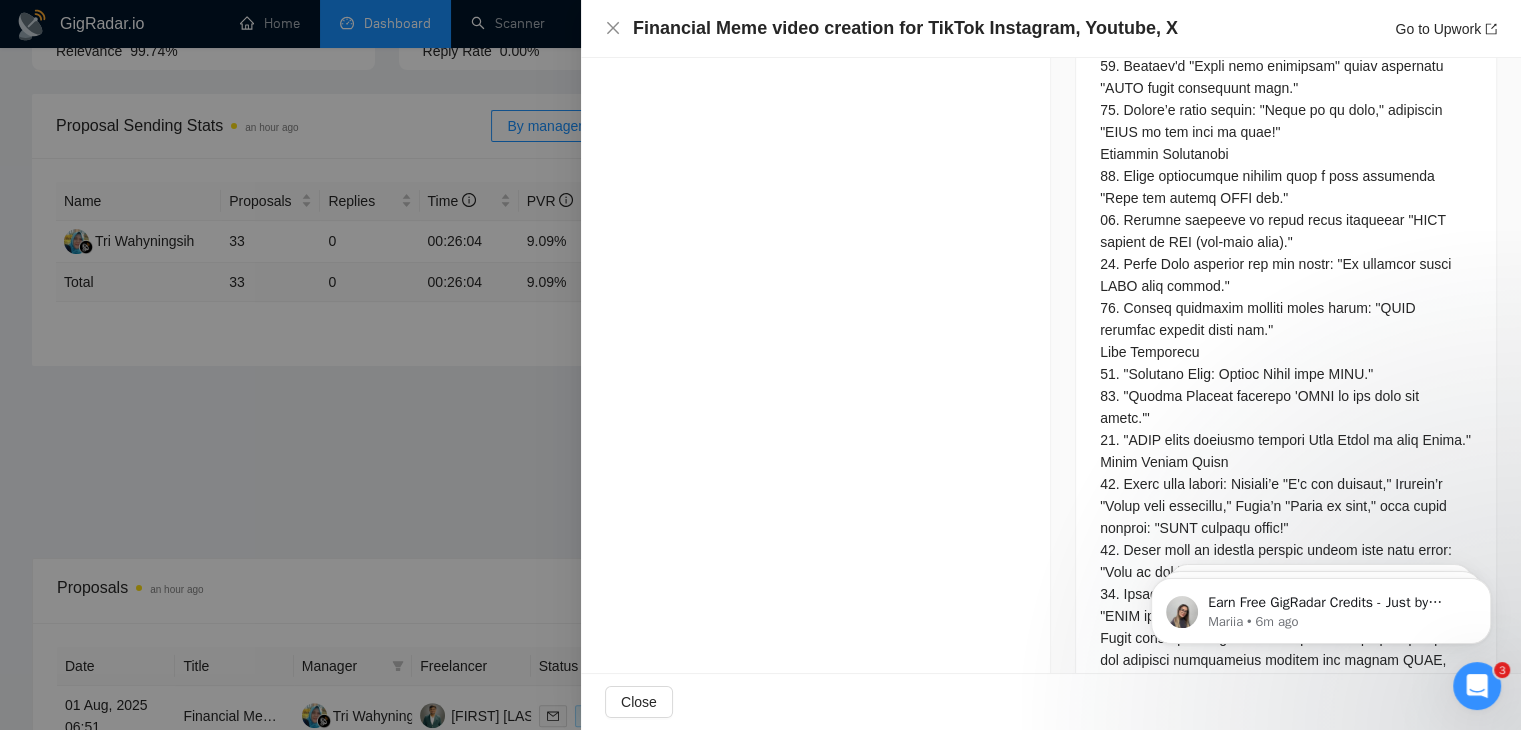 scroll, scrollTop: 3392, scrollLeft: 0, axis: vertical 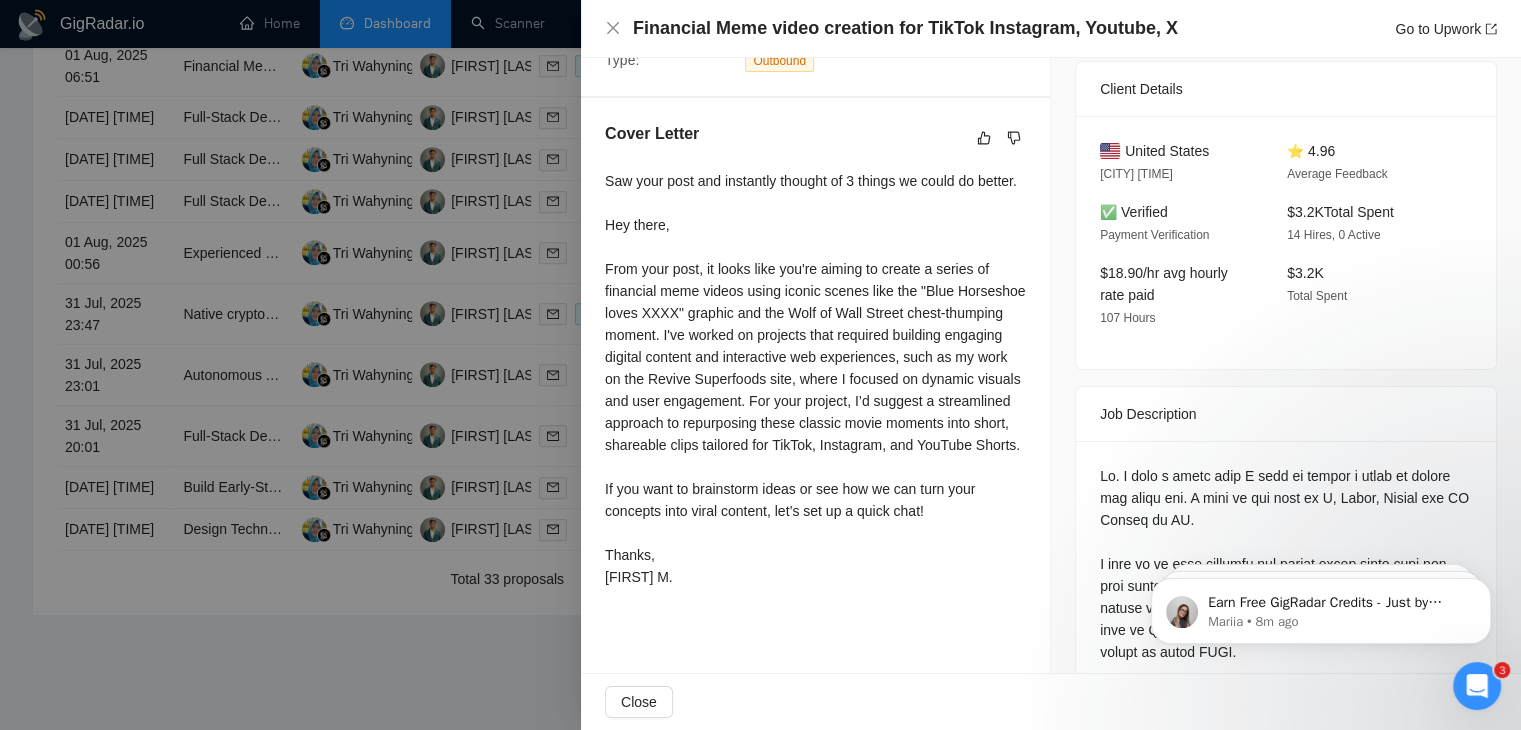 click at bounding box center (760, 365) 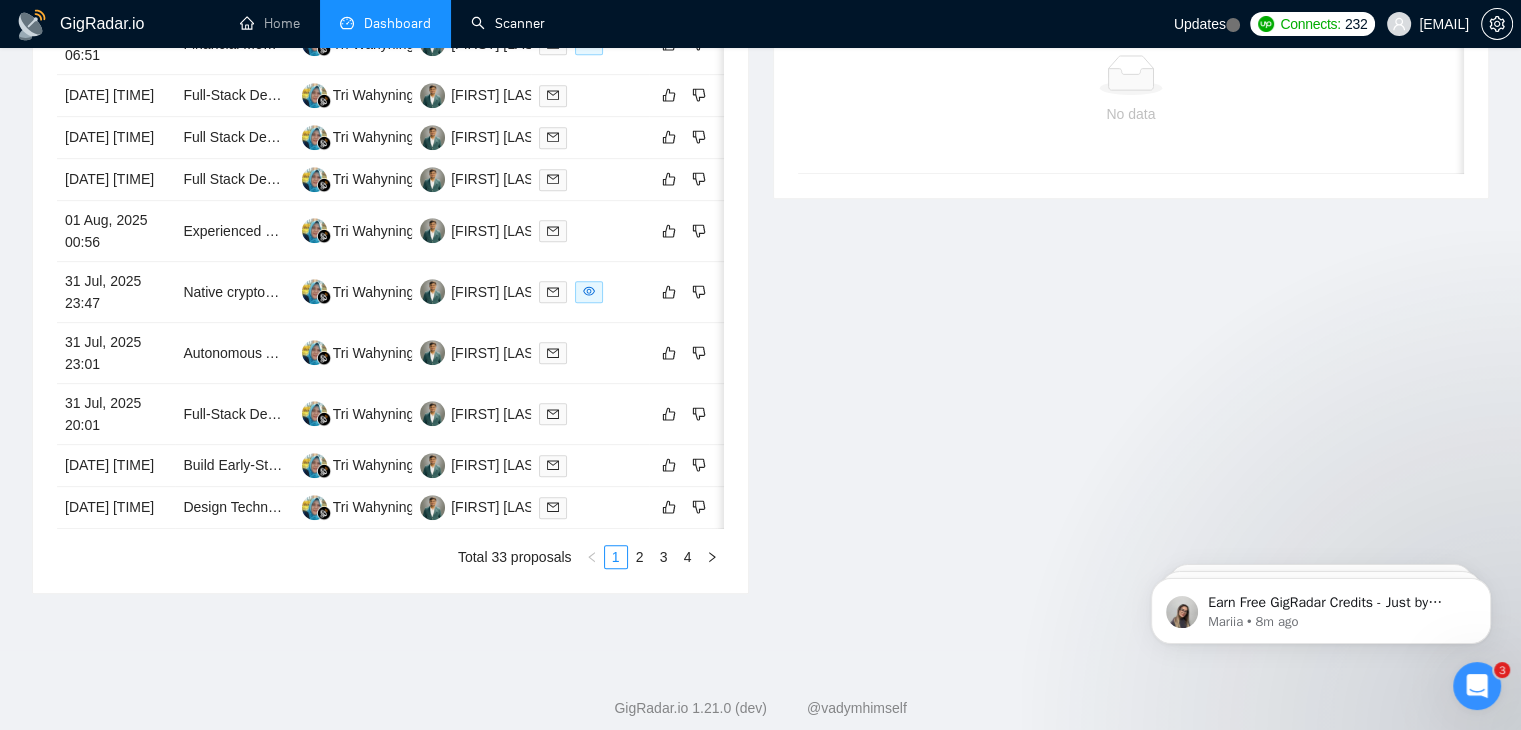 click on "Scanner" at bounding box center [508, 23] 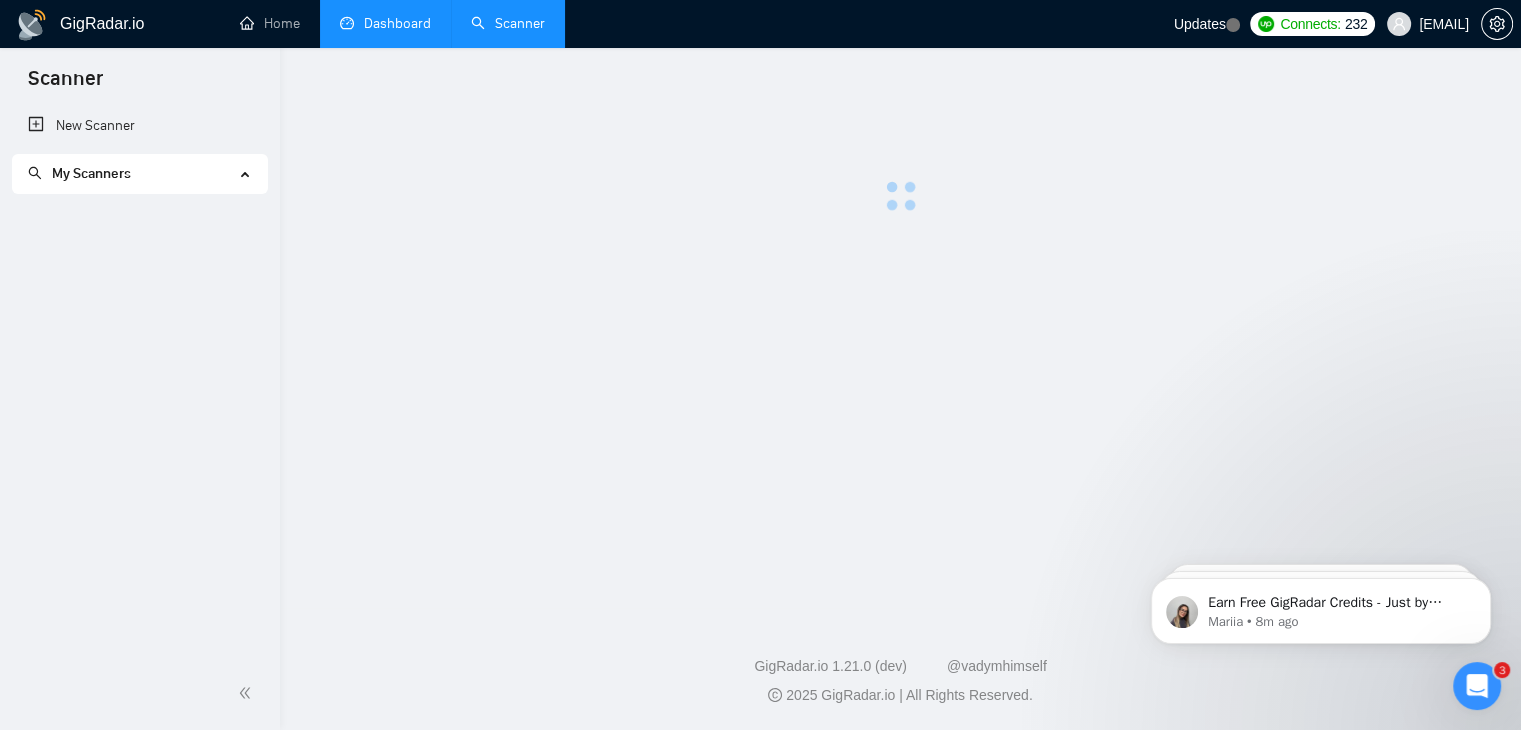 scroll, scrollTop: 0, scrollLeft: 0, axis: both 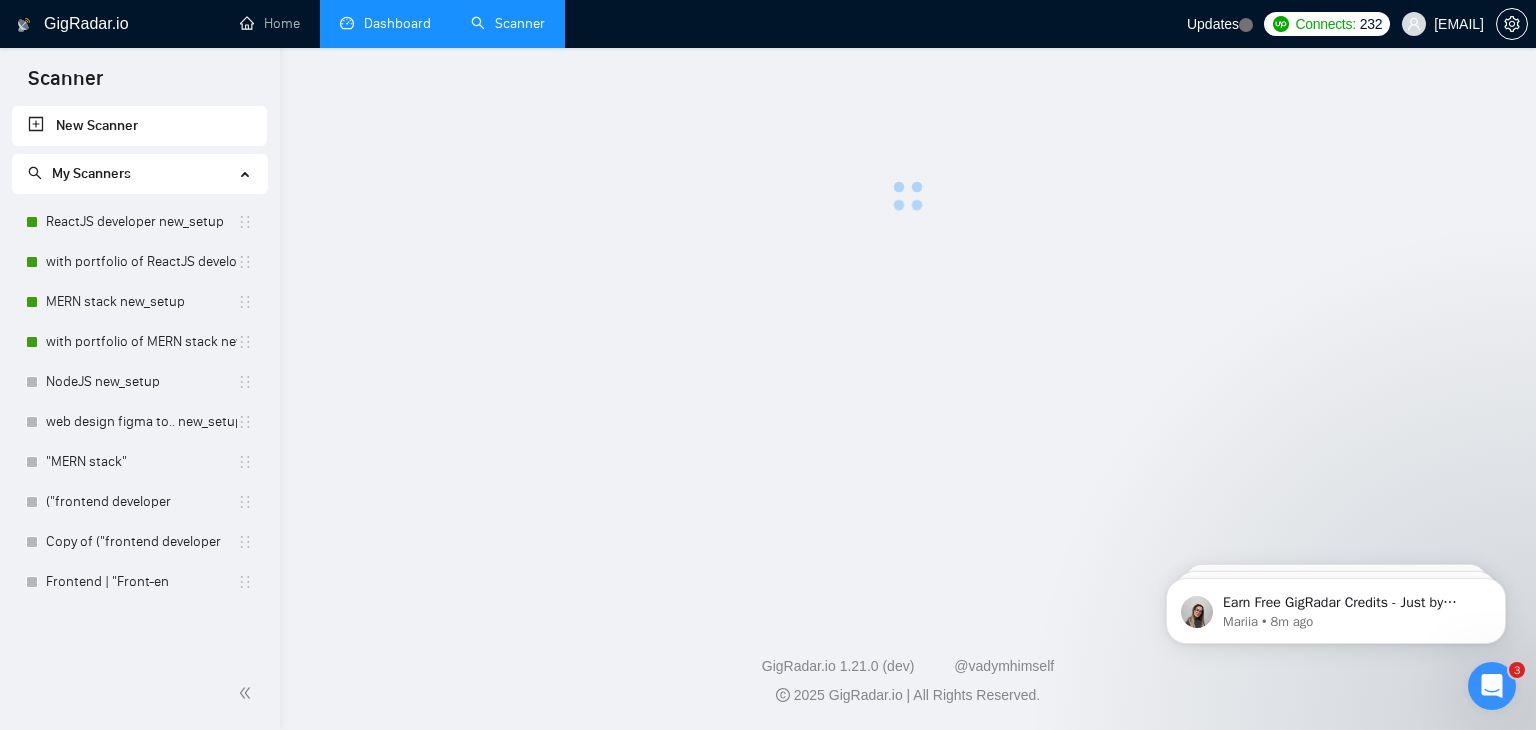 click on "Scanner" at bounding box center (508, 23) 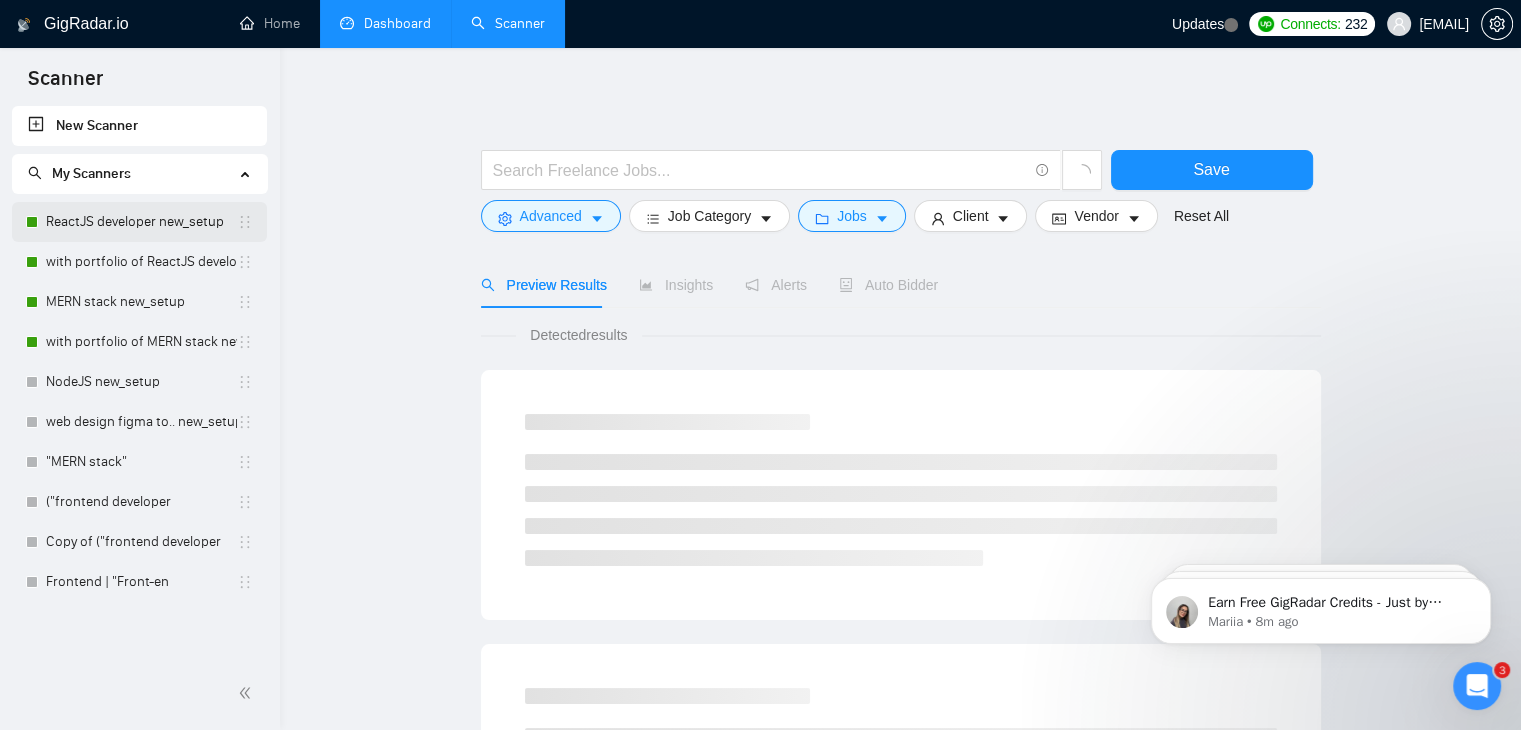 click on "ReactJS developer new_setup" at bounding box center (141, 222) 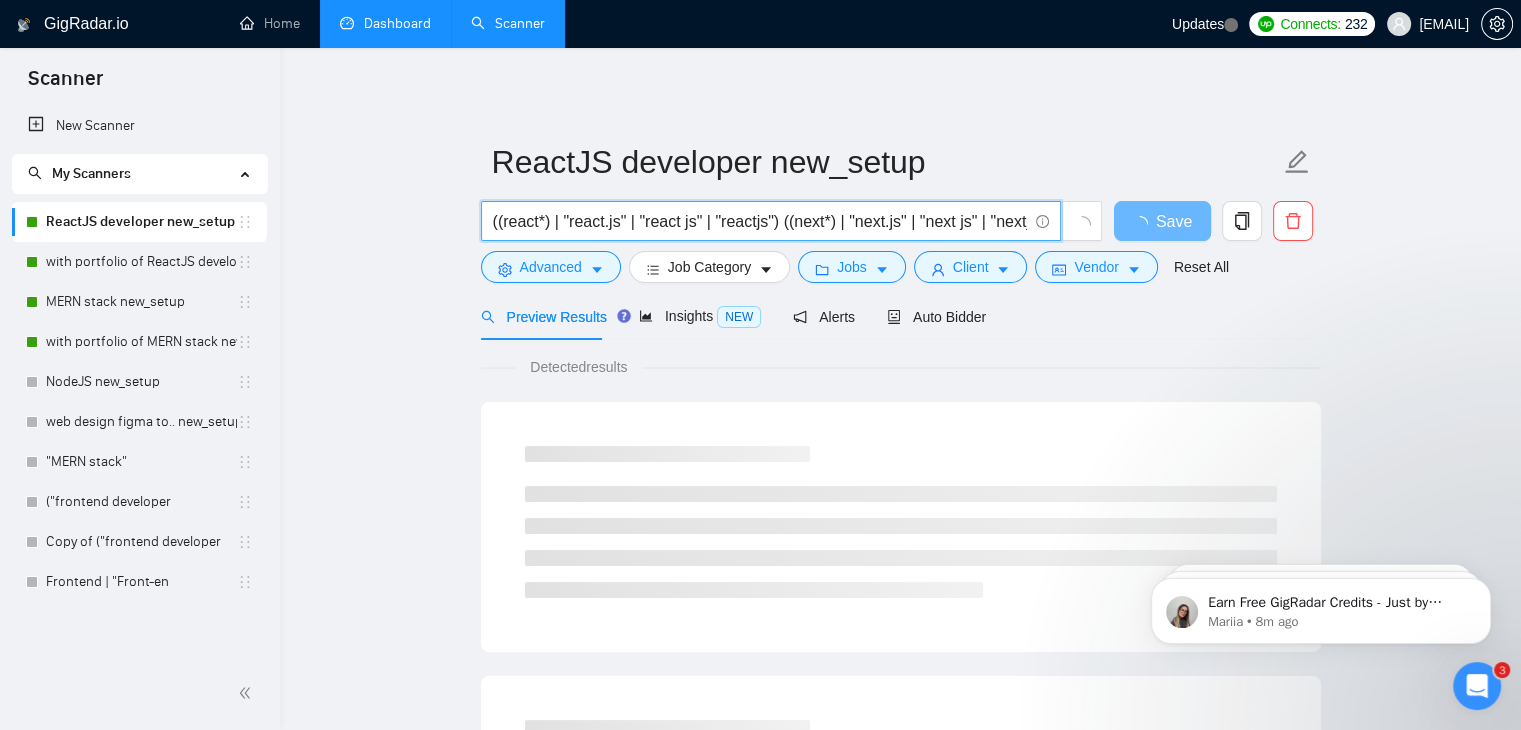 click on "((react*) | "react.js" | "react js" | "reactjs") ((next*) | "next.js" | "next js" | "nextjs")) | (((react*) | "react.js" | "react js" | "reactjs") ((next*) | "next.js" | "next js" | "nextjs") ((typescript*) | "typescript" | "type script" | "ts"))" at bounding box center [760, 221] 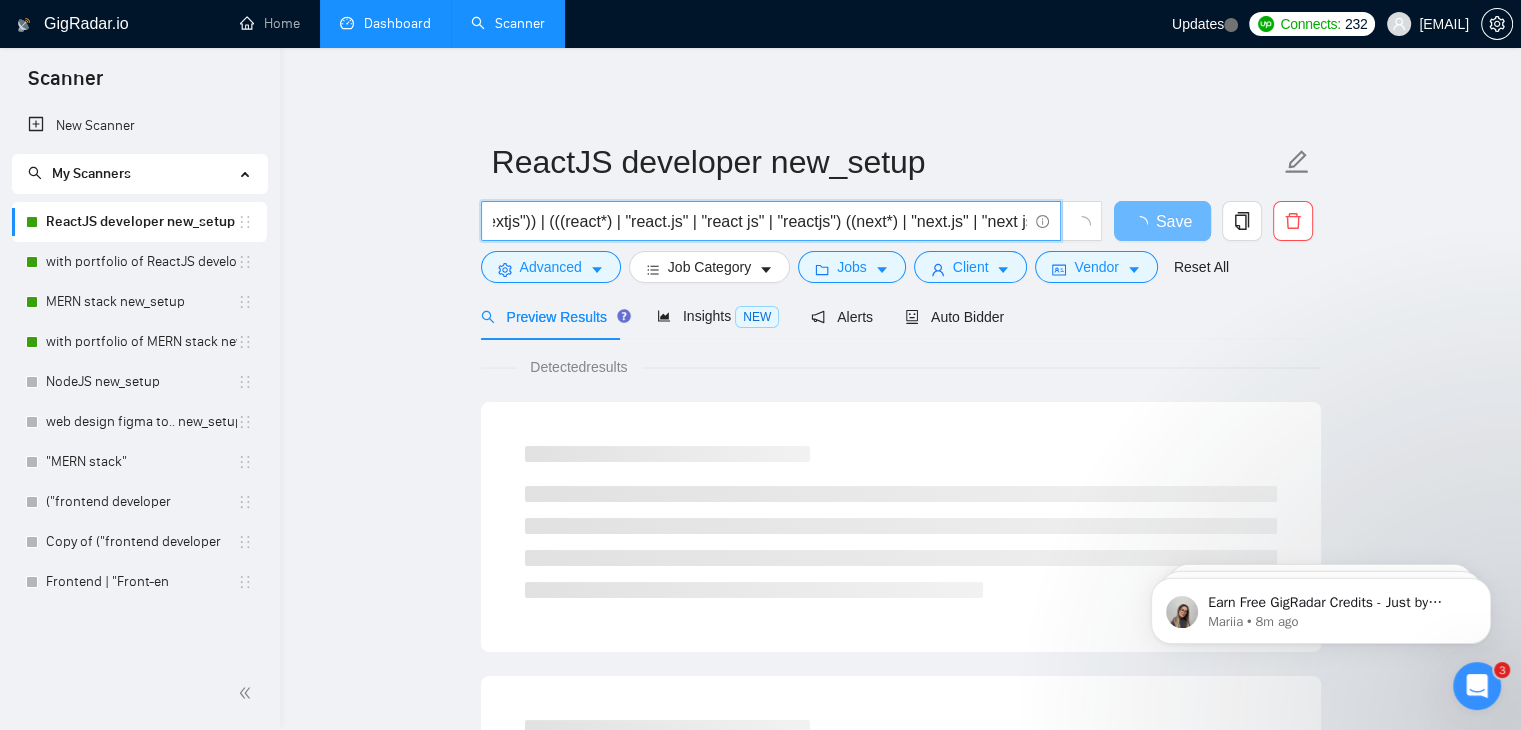 scroll, scrollTop: 0, scrollLeft: 916, axis: horizontal 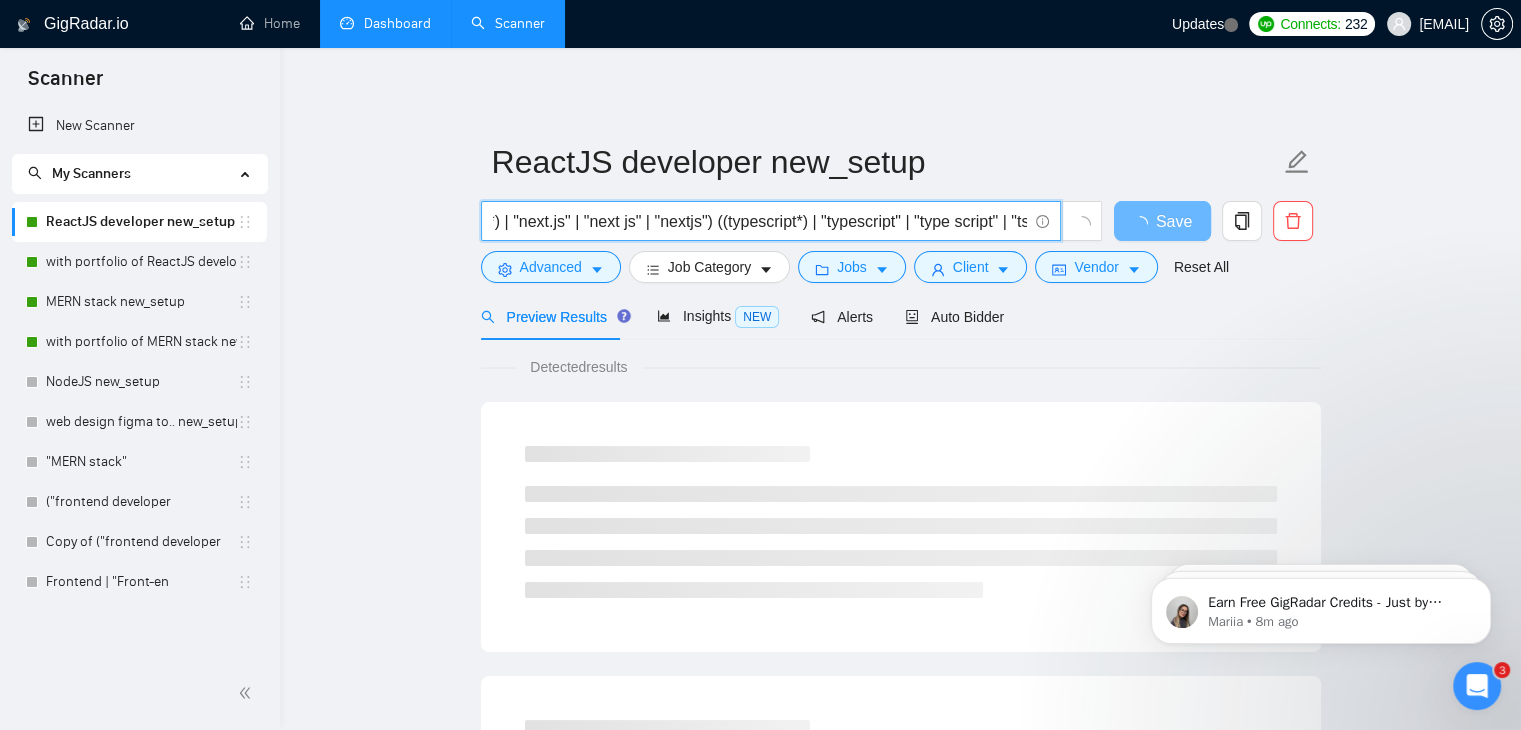 click on "((react*) | "react.js" | "react js" | "reactjs") ((next*) | "next.js" | "next js" | "nextjs")) | (((react*) | "react.js" | "react js" | "reactjs") ((next*) | "next.js" | "next js" | "nextjs") ((typescript*) | "typescript" | "type script" | "ts"))" at bounding box center (760, 221) 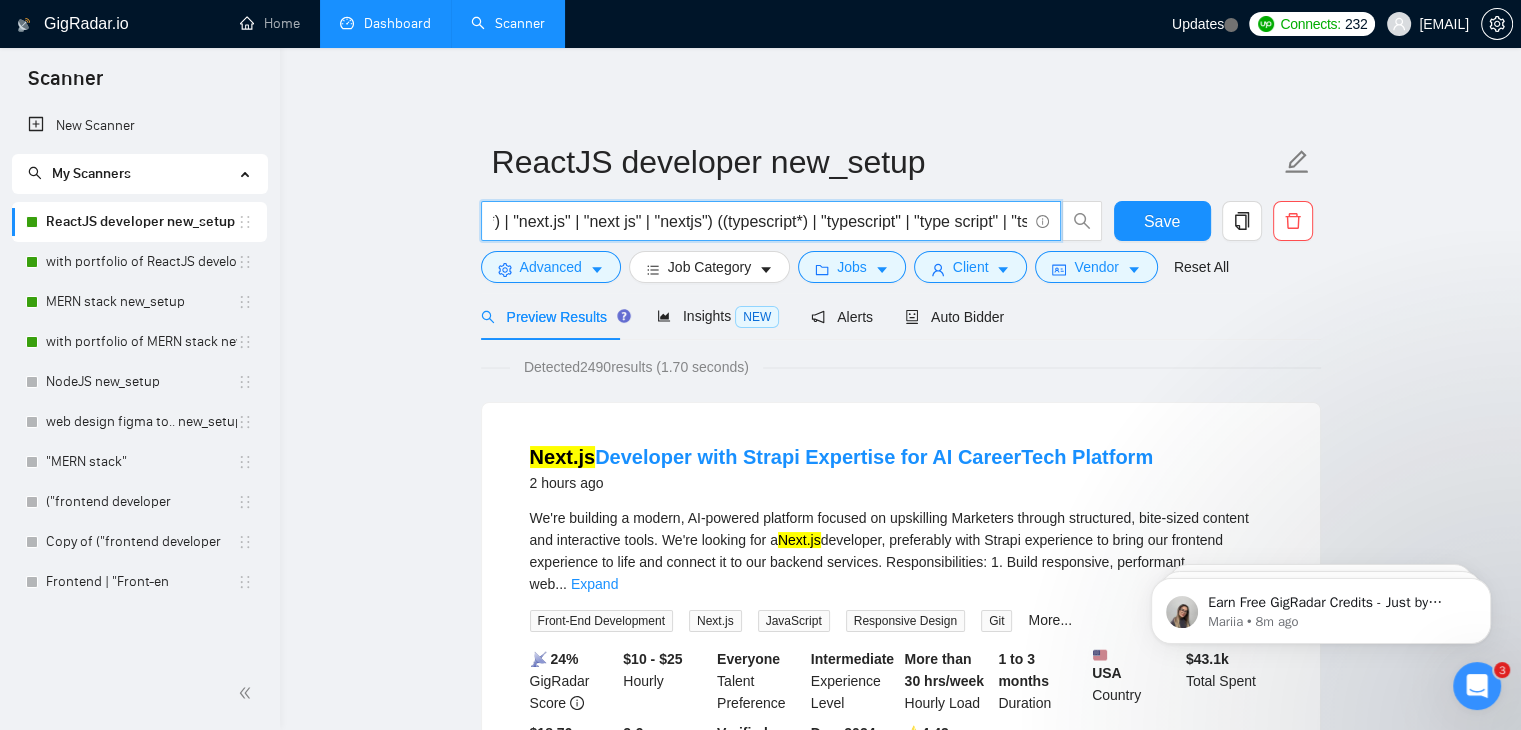 click on "((react*) | "react.js" | "react js" | "reactjs") ((next*) | "next.js" | "next js" | "nextjs")) | (((react*) | "react.js" | "react js" | "reactjs") ((next*) | "next.js" | "next js" | "nextjs") ((typescript*) | "typescript" | "type script" | "ts"))" at bounding box center [760, 221] 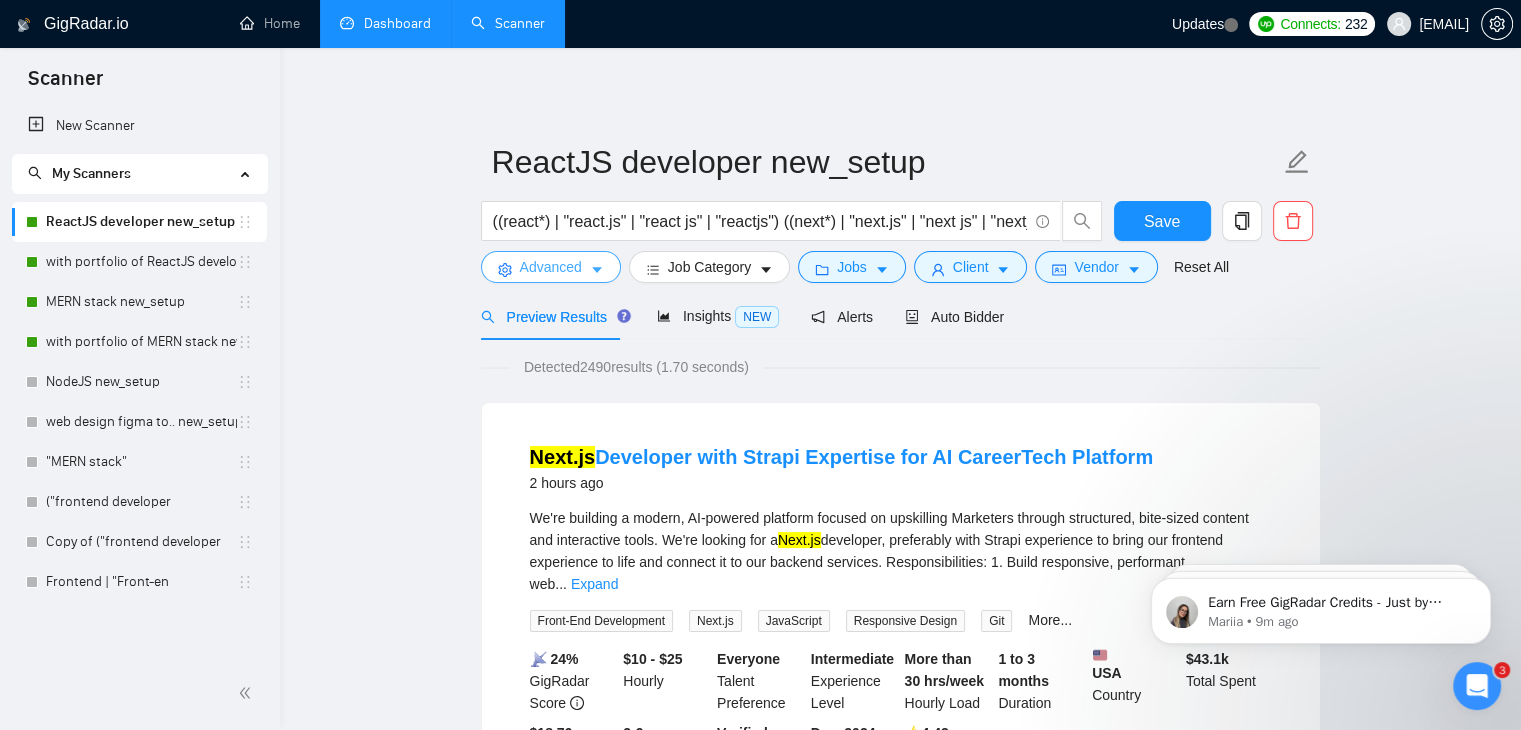 click on "Advanced" at bounding box center (551, 267) 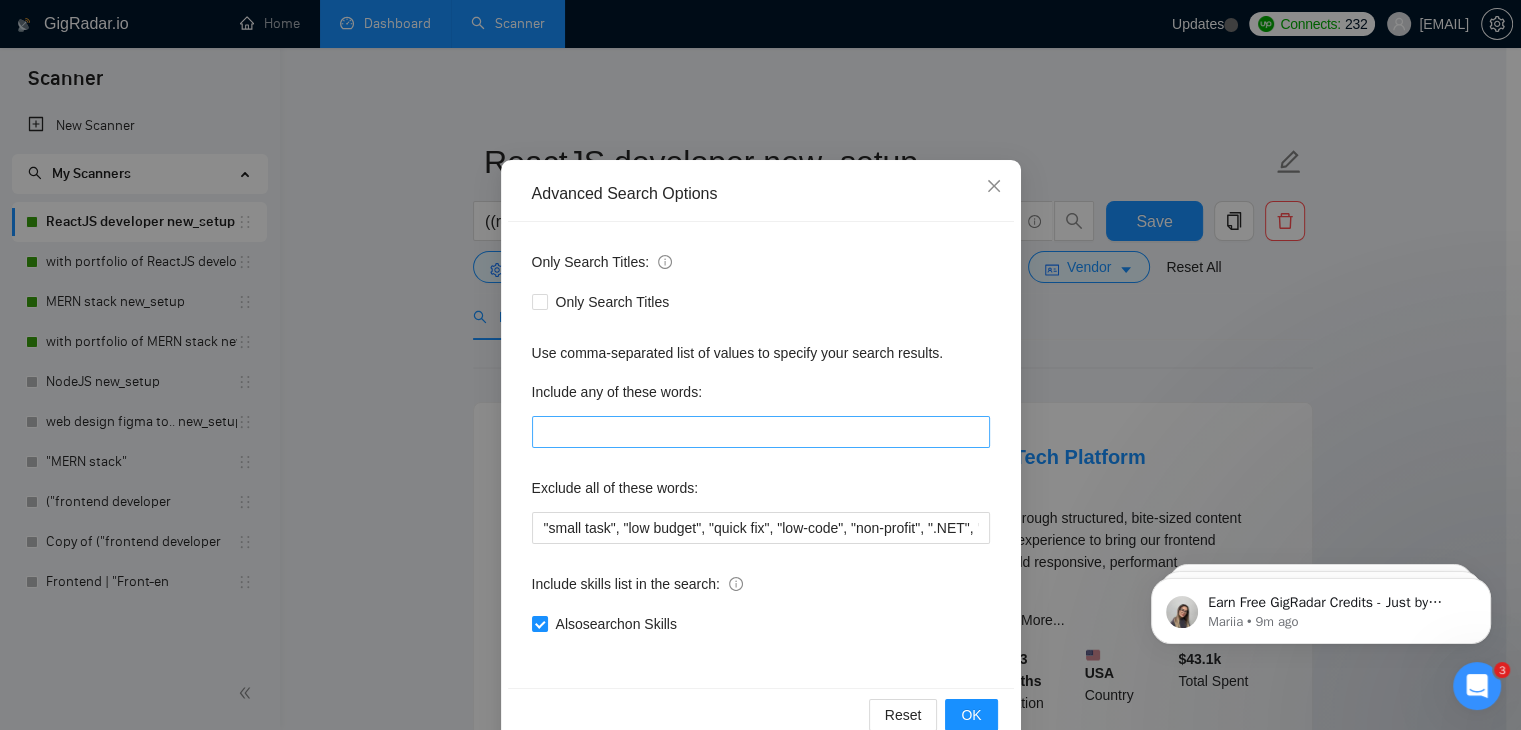 scroll, scrollTop: 102, scrollLeft: 0, axis: vertical 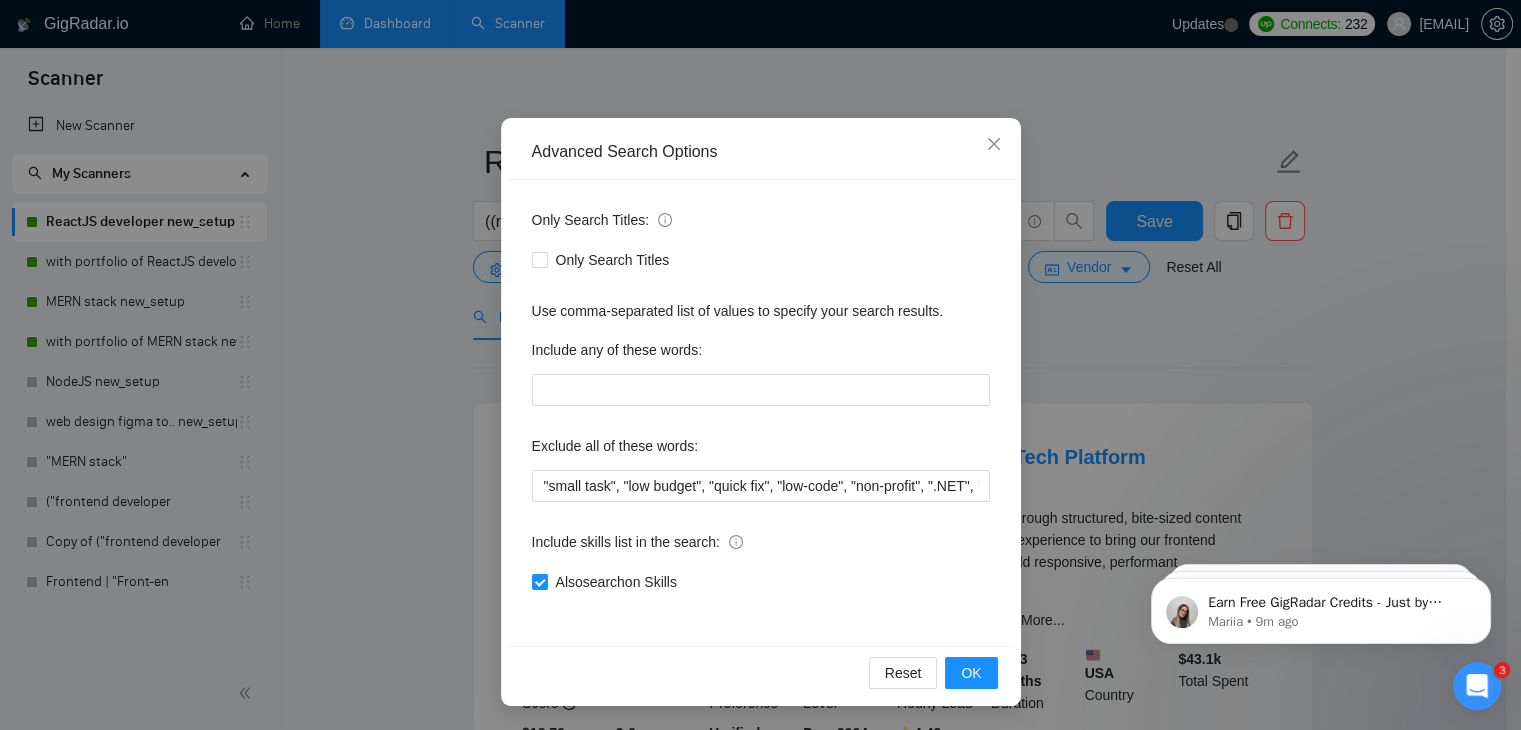 click on "Advanced Search Options Only Search Titles:   Only Search Titles Use comma-separated list of values to specify your search results. Include any of these words: Exclude all of these words: "small task", "low budget", "quick fix", "low-code", "non-profit", ".NET", "WordPress", "shopify", "python", "vue*", "php", "laravel", "Flutterflow", "React native", " App developer", "Web3", "QA" Include skills list in the search:   Also  search  on Skills Reset OK" at bounding box center (760, 365) 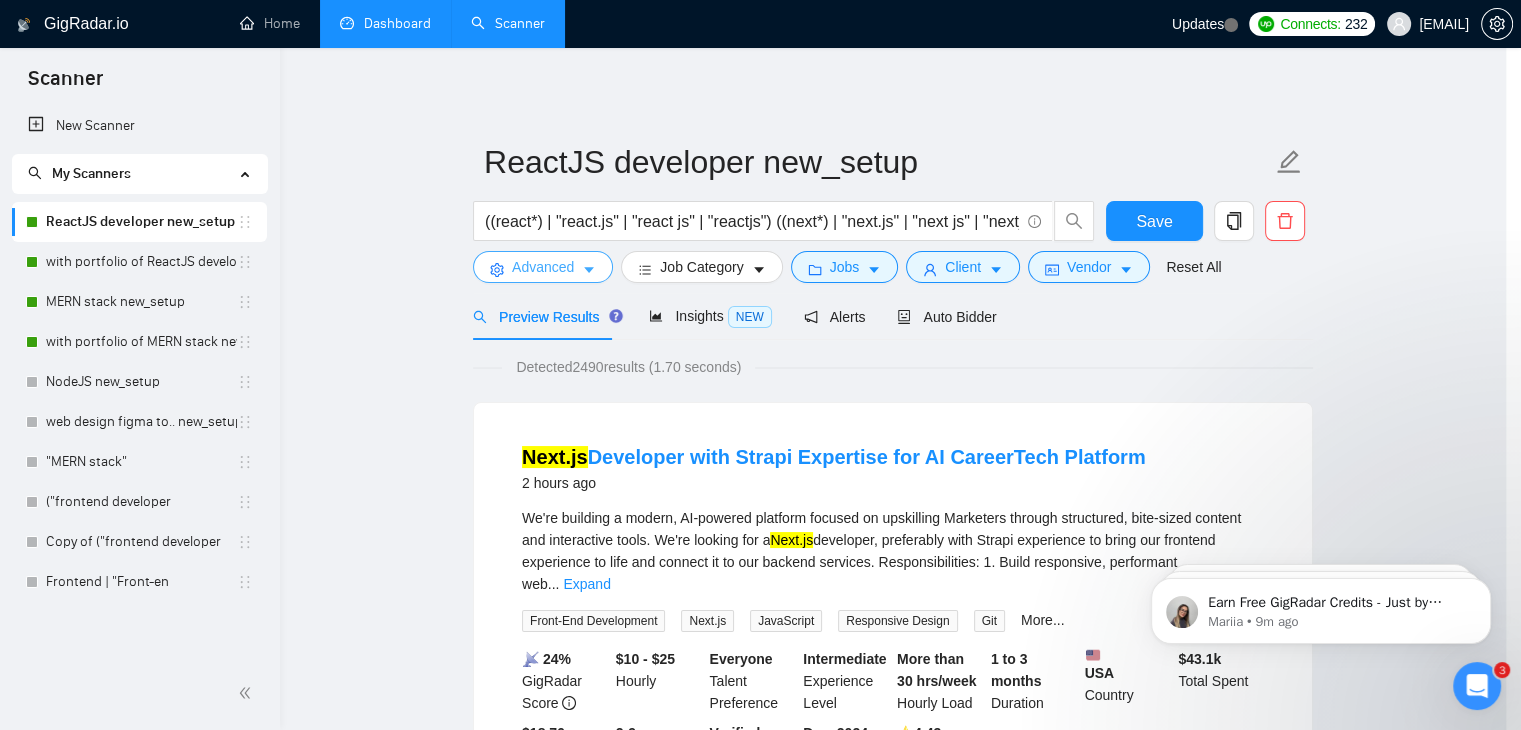 scroll, scrollTop: 0, scrollLeft: 0, axis: both 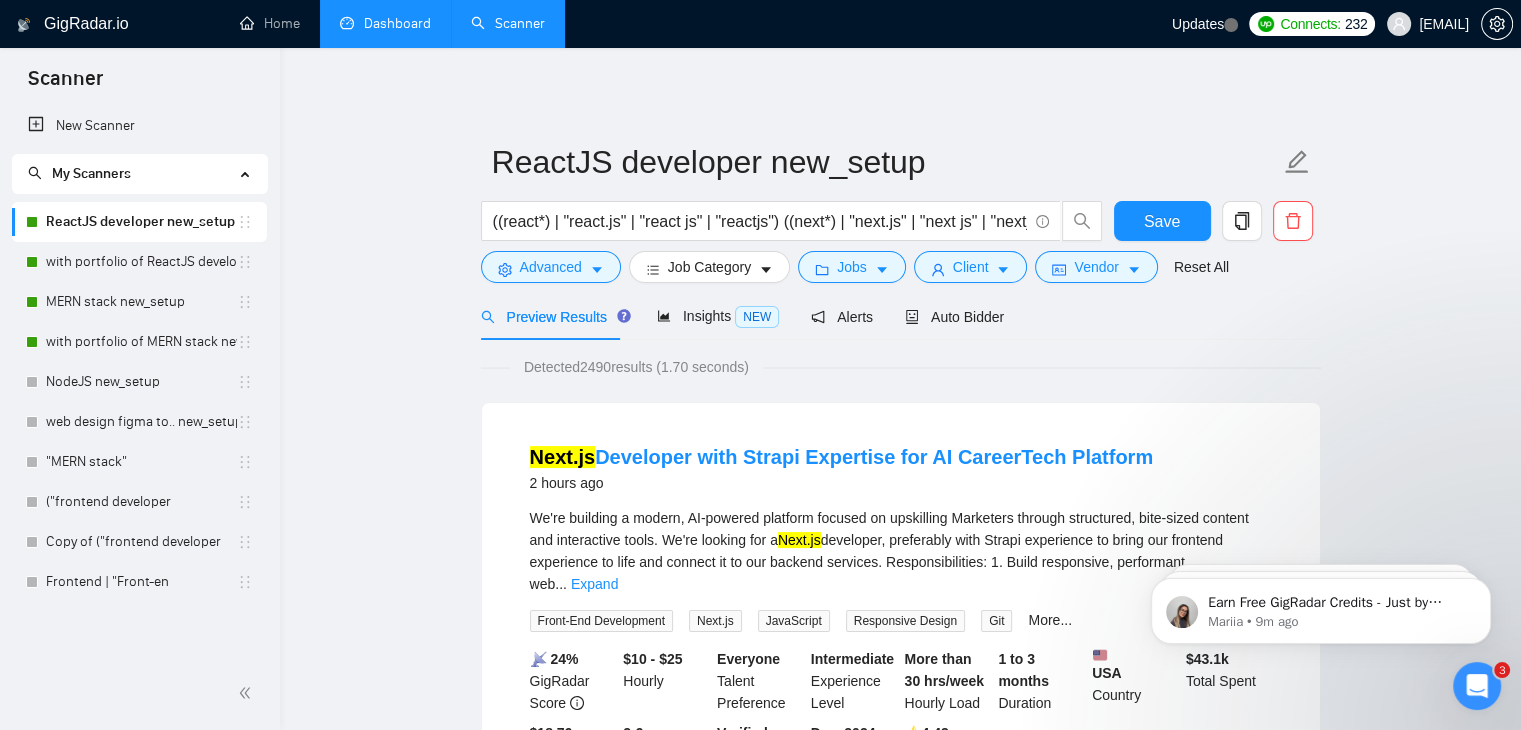 click on "ReactJS developer new_setup ((react*) | "react.js" | "react js" | "reactjs") ((next*) | "next.js" | "next js" | "nextjs")) | (((react*) | "react.js" | "react js" | "reactjs") ((next*) | "next.js" | "next js" | "nextjs") ((typescript*) | "typescript" | "type script" | "ts")) Save Advanced   Job Category   Jobs   Client   Vendor   Reset All Preview Results Insights NEW Alerts Auto Bidder Detected   2490  results   (1.70 seconds) Next.js  Developer with Strapi Expertise for AI CareerTech Platform 2 hours ago We're building a modern, AI-powered platform focused on upskilling Marketers through structured, bite-sized content and interactive tools.
We're looking for a  Next.js  developer, preferably with Strapi experience to bring our frontend experience to life and connect it to our backend services.
Responsibilities:
1. Build responsive, performant web  ... Expand Front-End Development Next.js JavaScript Responsive Design Git More... 📡   24% GigRadar Score   $10 - $25 Hourly Everyone Talent Preference   USA" at bounding box center [900, 2517] 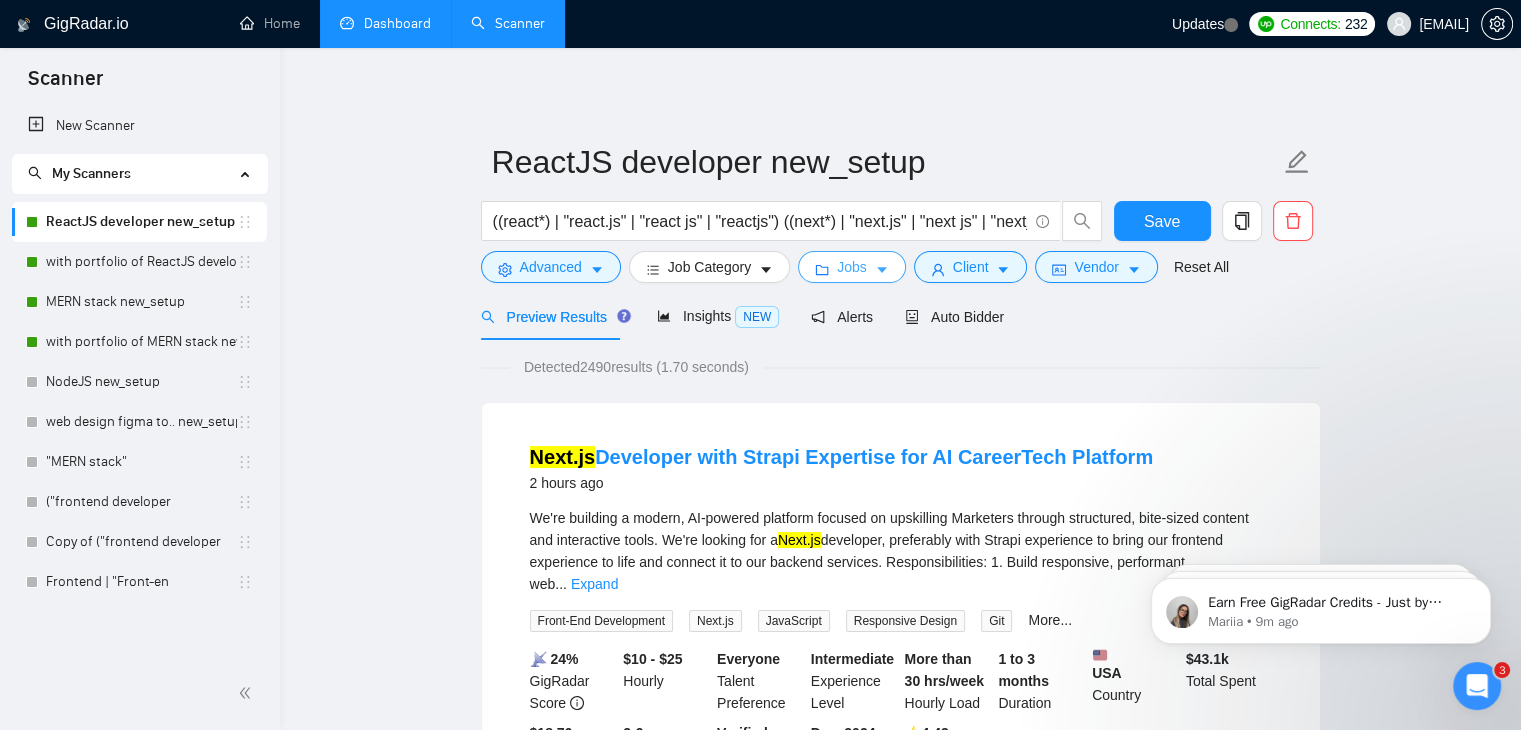 click on "Jobs" at bounding box center (852, 267) 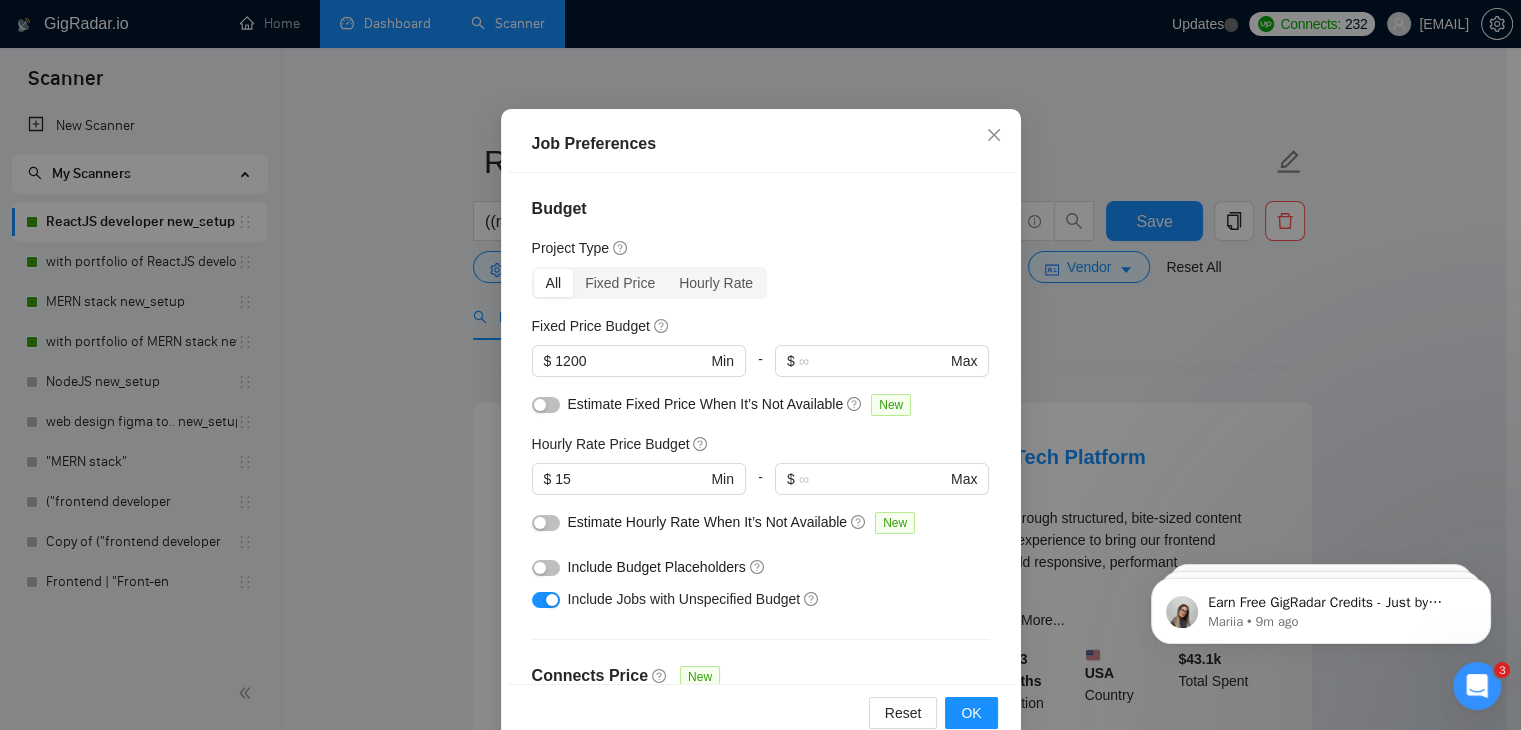 scroll, scrollTop: 137, scrollLeft: 0, axis: vertical 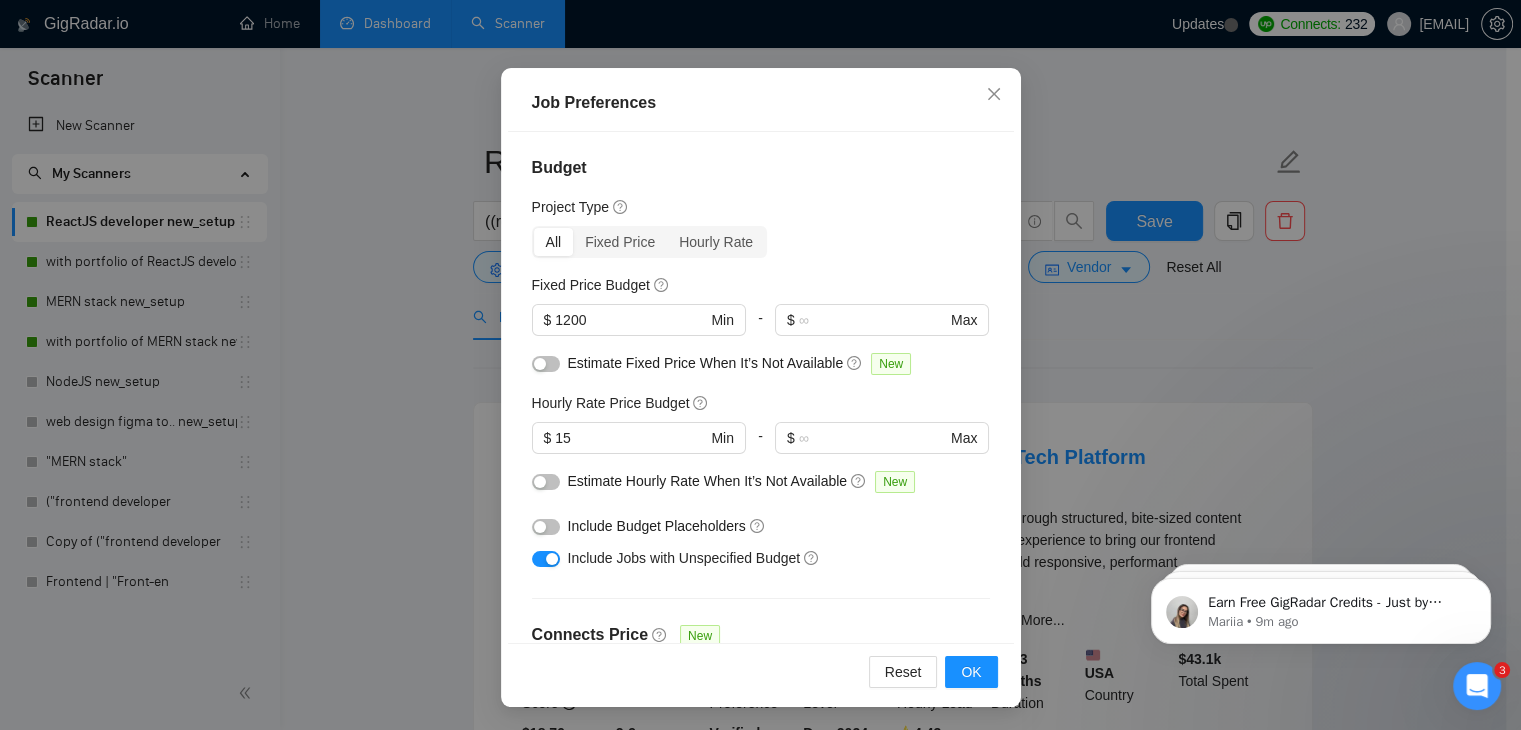 click on "Job Preferences Budget Project Type All Fixed Price Hourly Rate   Fixed Price Budget $ 1200 Min - $ Max Estimate Fixed Price When It’s Not Available New   Hourly Rate Price Budget $ 15 Min - $ Max Estimate Hourly Rate When It’s Not Available New Include Budget Placeholders Include Jobs with Unspecified Budget   Connects Price New Min - Max Project Duration   Unspecified Less than 1 month 1 to 3 months 3 to 6 months More than 6 months Hourly Workload   Unspecified <30 hrs/week >30 hrs/week Hours TBD Unsure Job Posting Questions New   Any posting questions Description Preferences Description Size New   Any description size Reset OK" at bounding box center (760, 365) 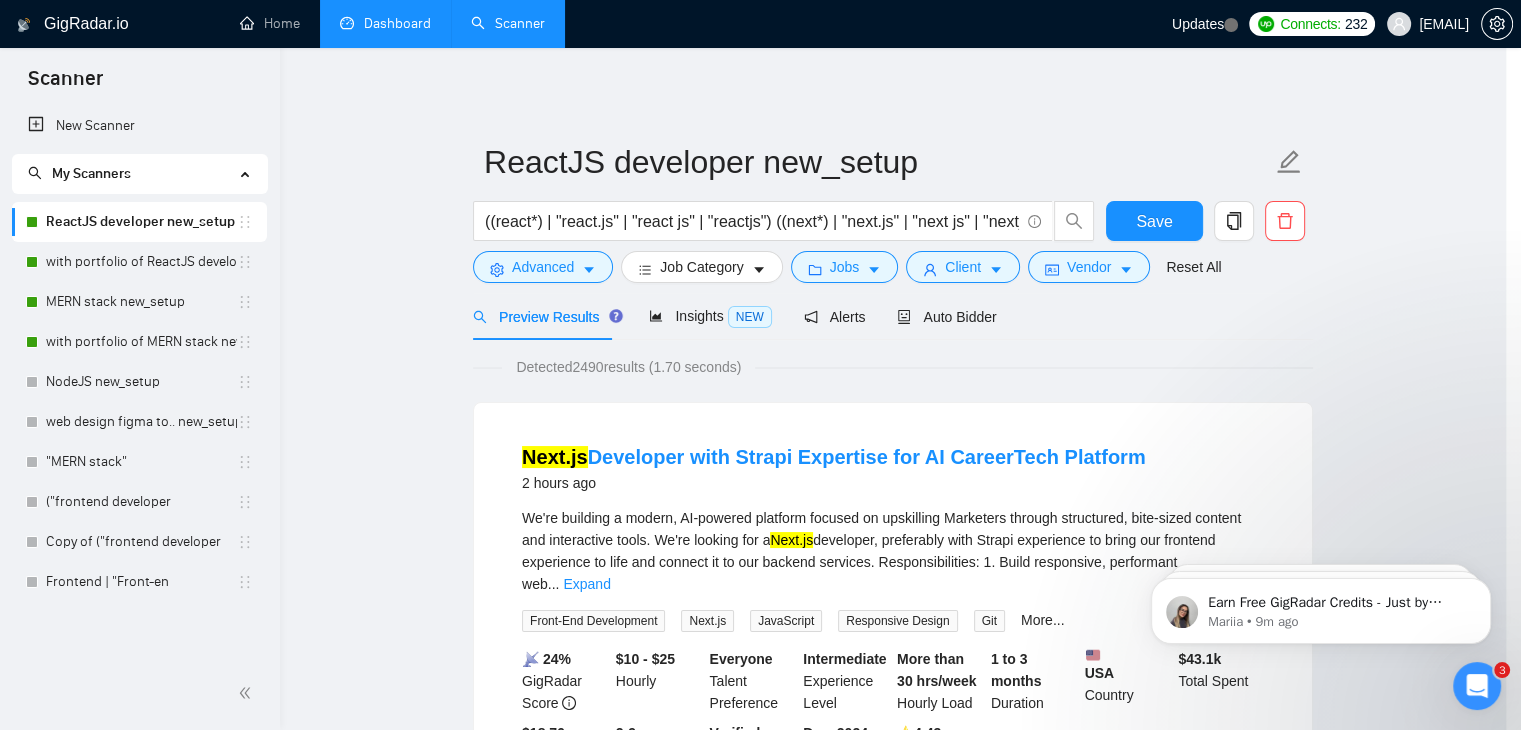 scroll, scrollTop: 52, scrollLeft: 0, axis: vertical 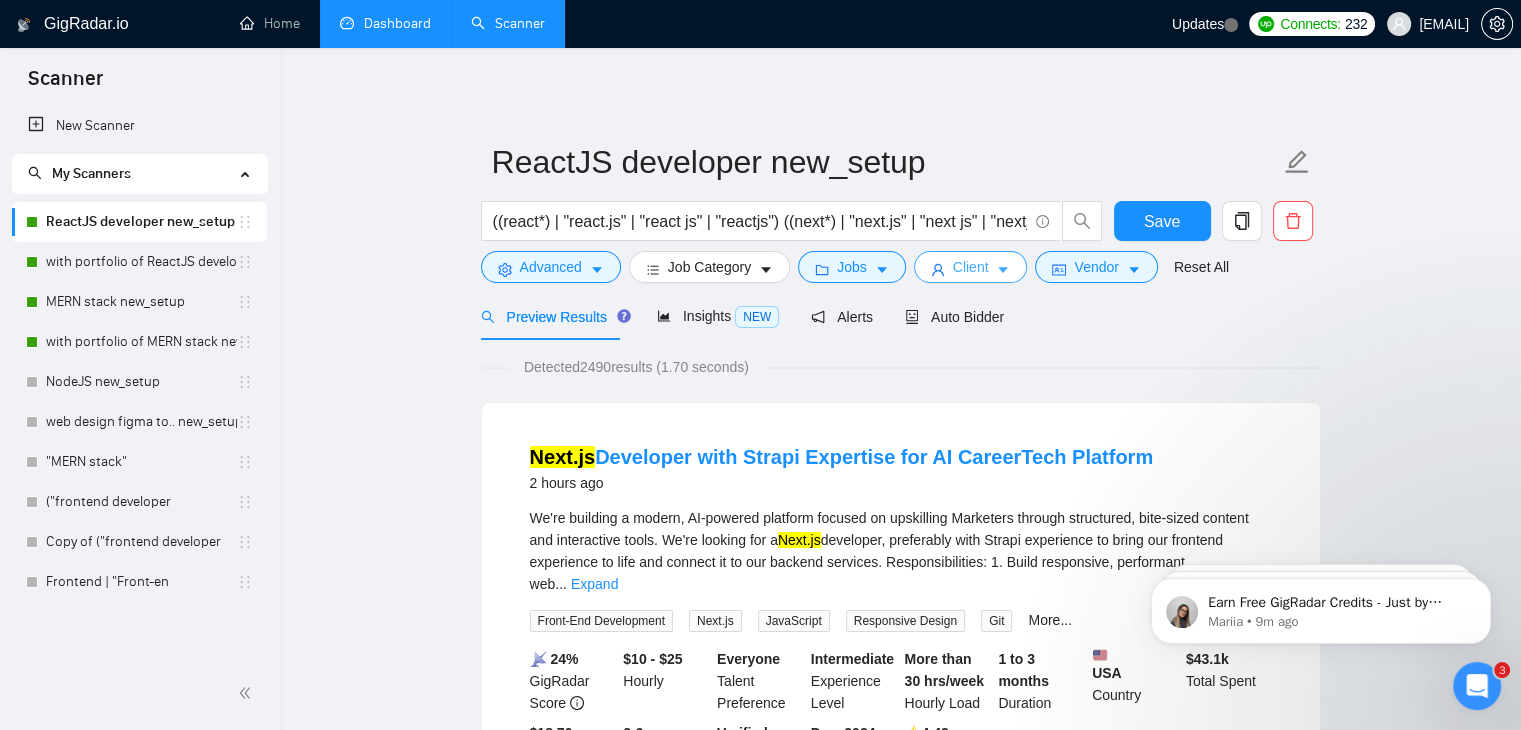 click at bounding box center (1003, 269) 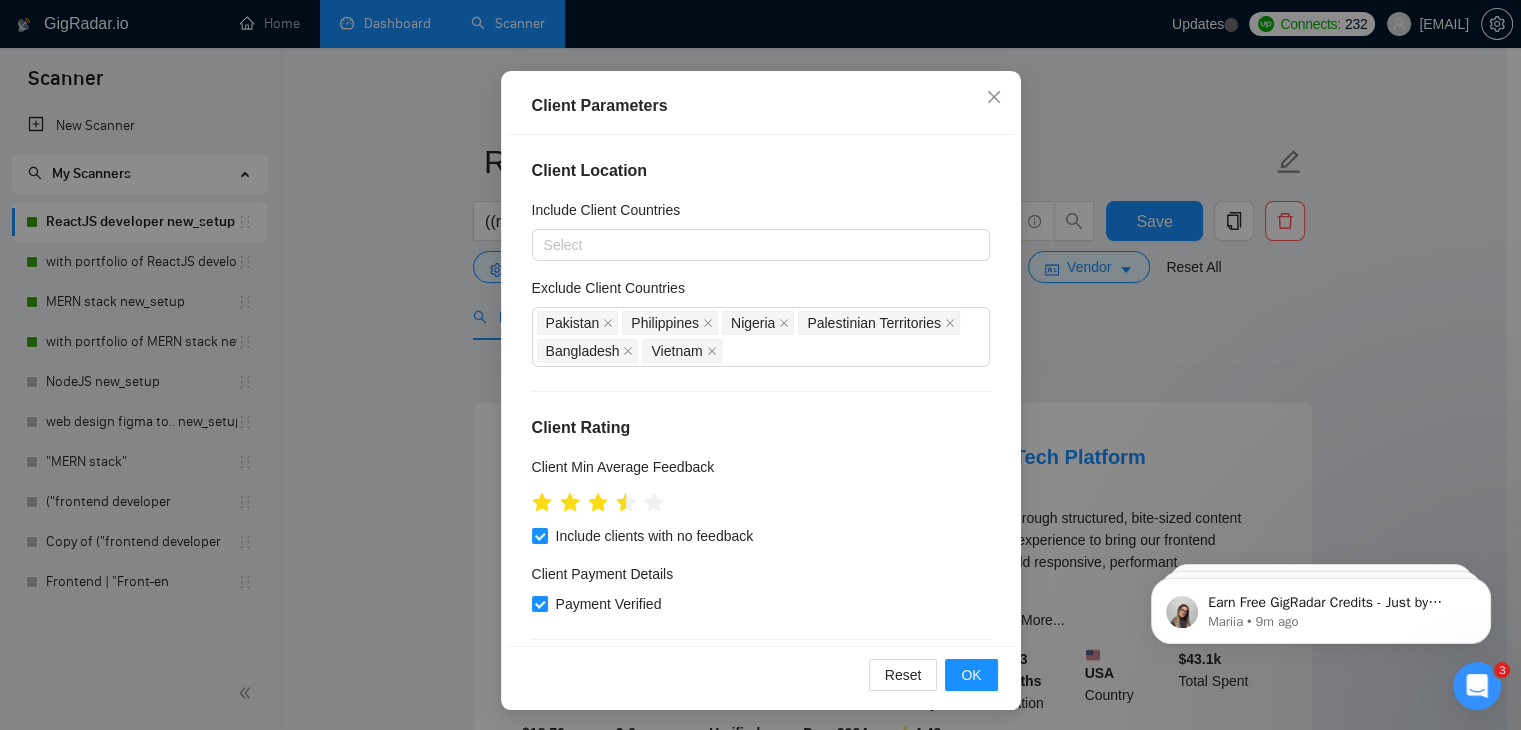 scroll, scrollTop: 137, scrollLeft: 0, axis: vertical 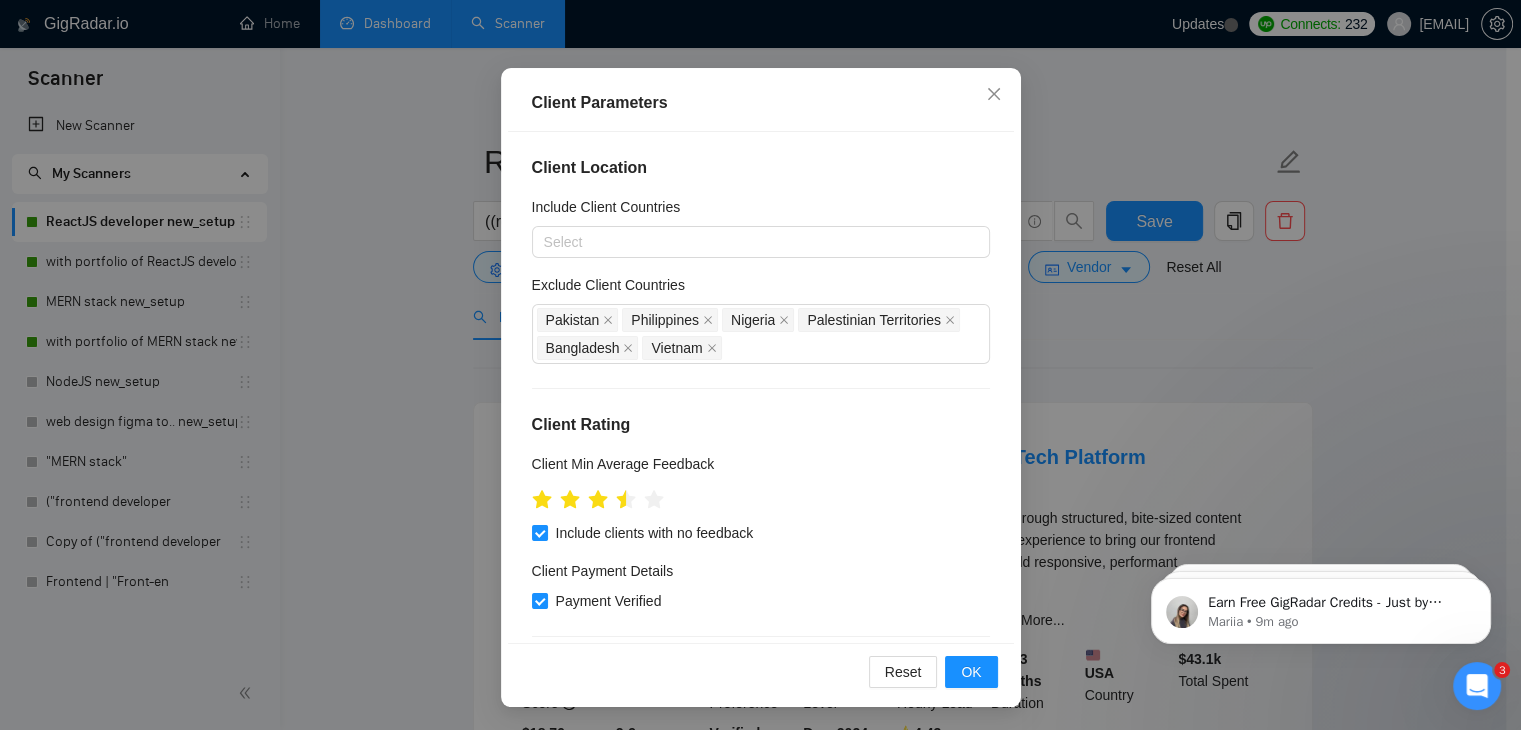 click on "Client Parameters Client Location Include Client Countries   Select Exclude Client Countries Pakistan Philippines Nigeria Palestinian Territories Bangladesh Vietnam   Client Rating Client Min Average Feedback Include clients with no feedback Client Payment Details Payment Verified Hire Rate Stats   Client Total Spent $ 1000 Min - $ Max Client Hire Rate New Mid Rates High Rates Max Rates     Avg Hourly Rate Paid New $ 8 Min - $ Max Include Clients without Sufficient History Client Profile Client Industry New   Any industry Client Company Size   Any company size Enterprise Clients New   Any clients Reset OK" at bounding box center [760, 365] 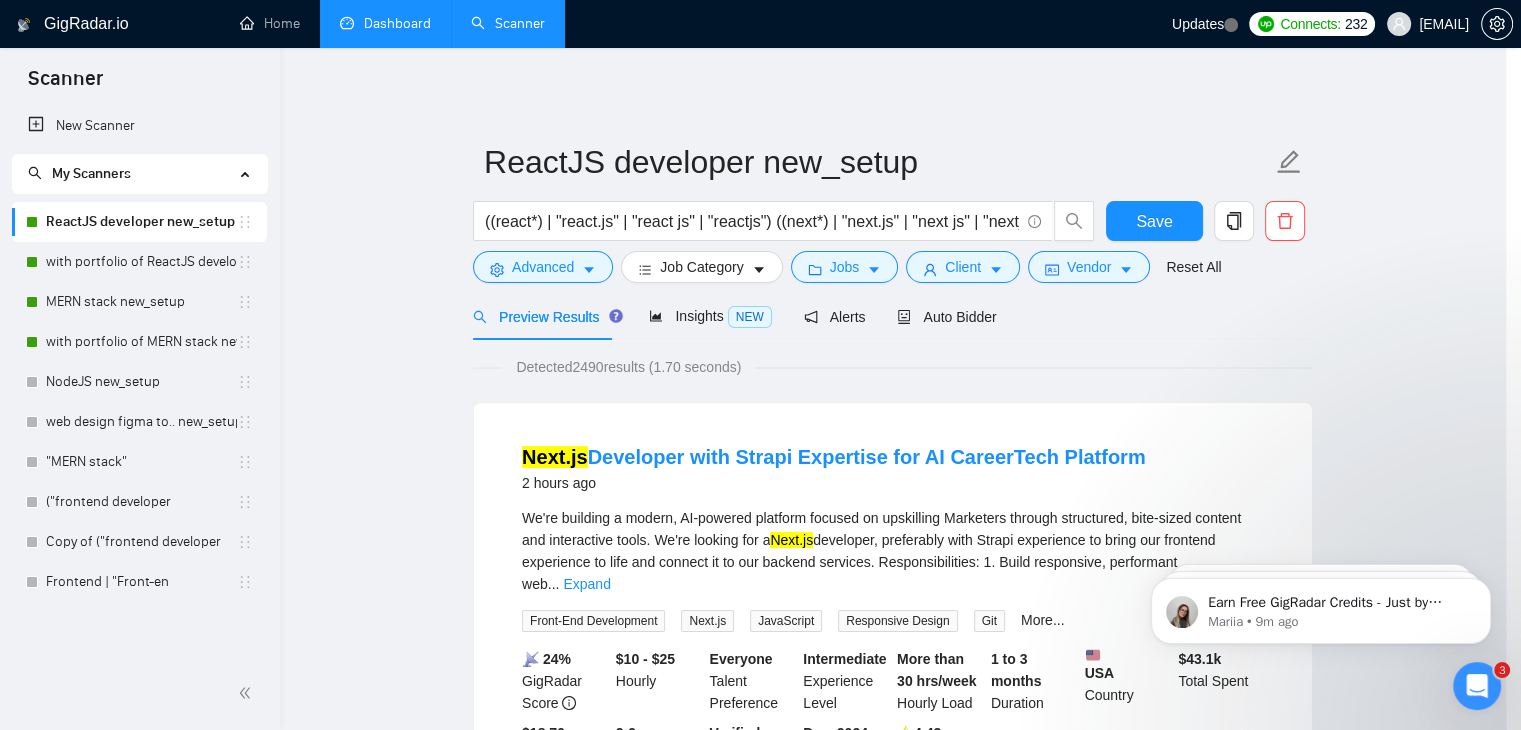 scroll, scrollTop: 52, scrollLeft: 0, axis: vertical 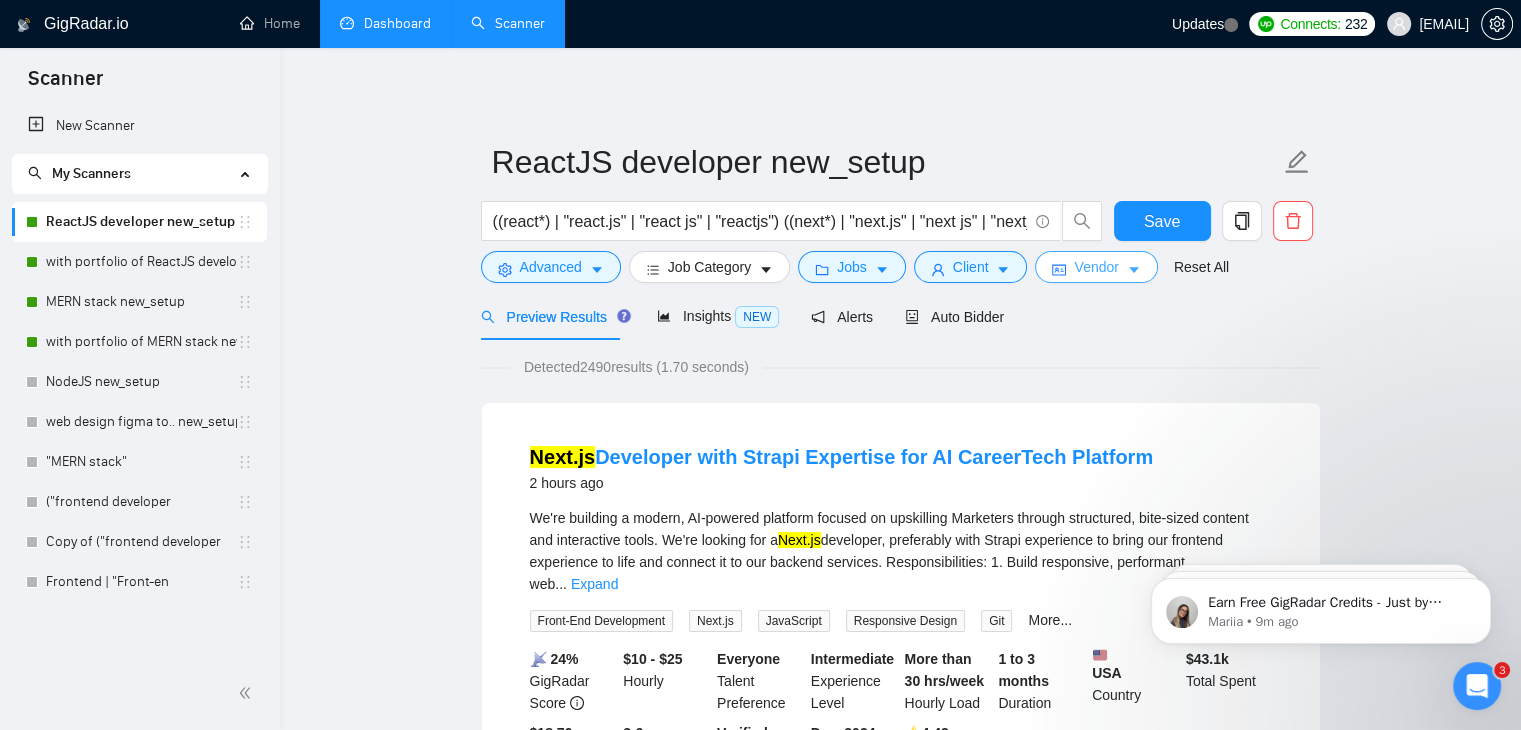 click on "Vendor" at bounding box center [1096, 267] 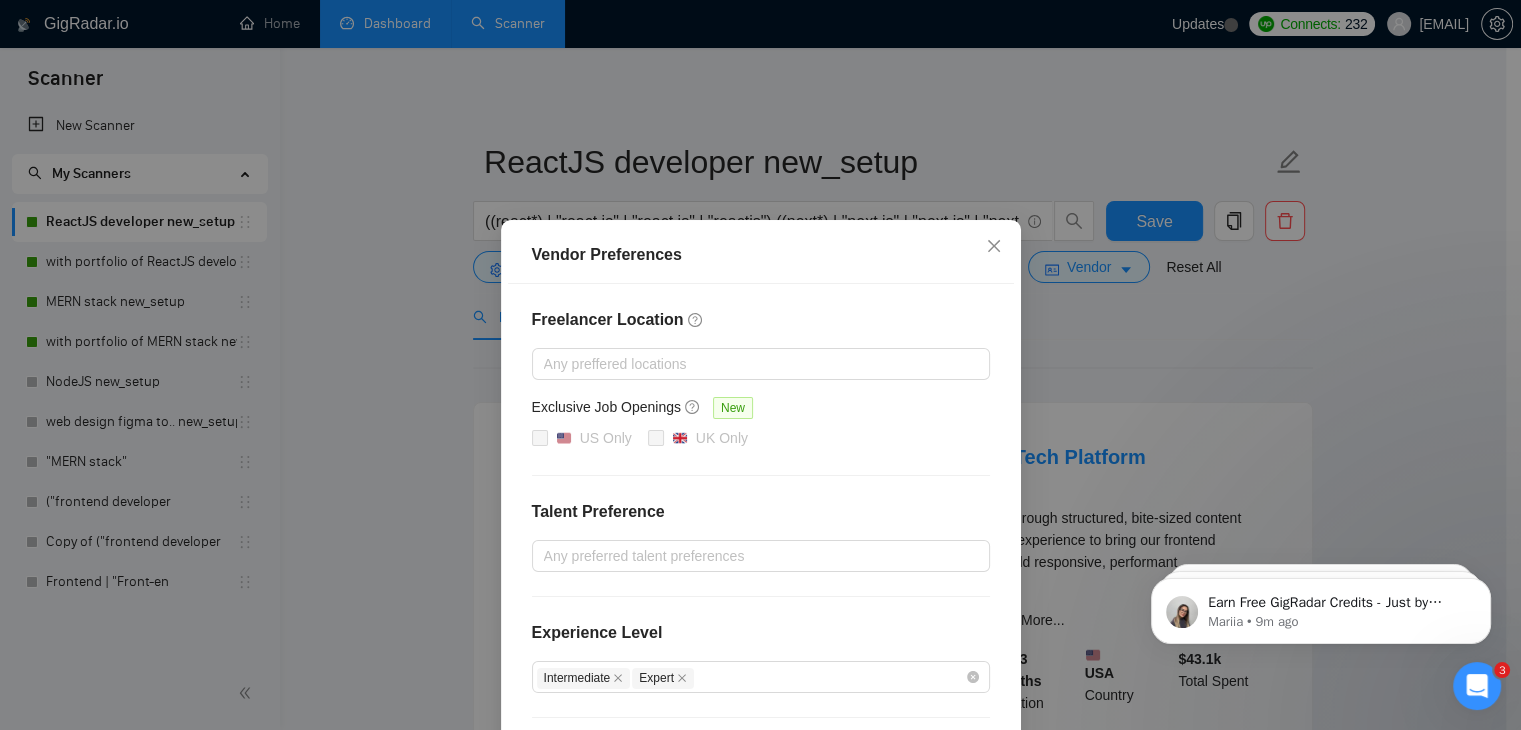 scroll, scrollTop: 194, scrollLeft: 0, axis: vertical 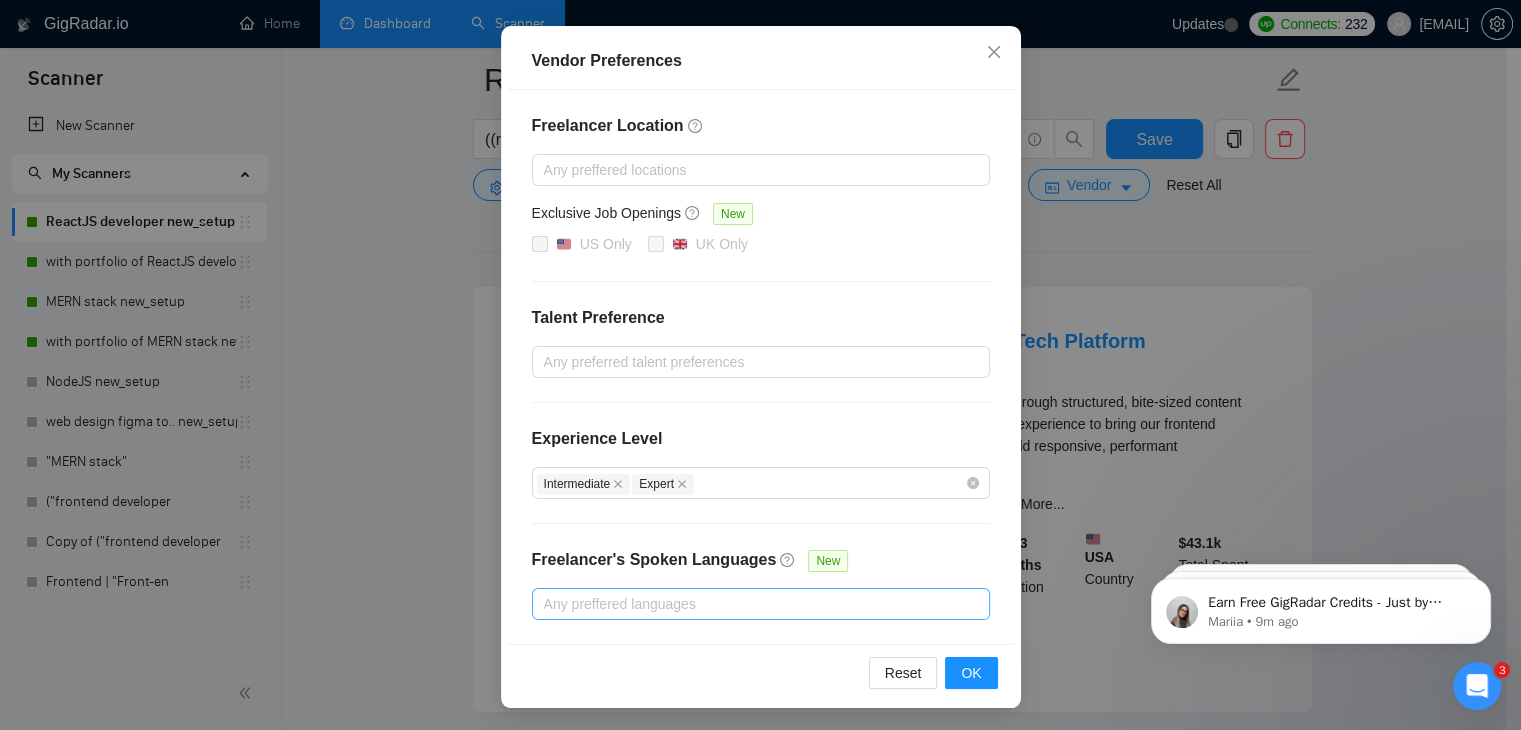 click at bounding box center (751, 604) 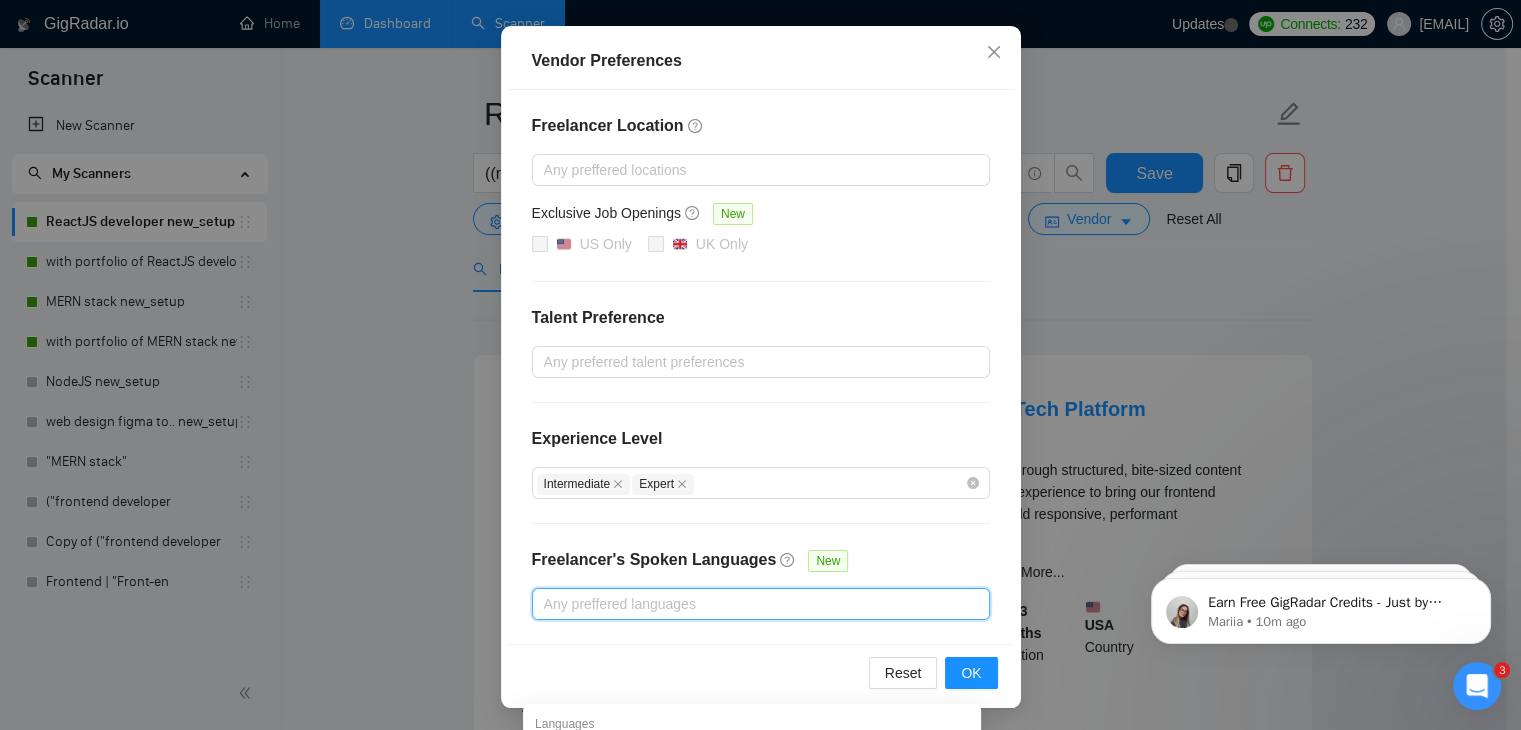 scroll, scrollTop: 0, scrollLeft: 0, axis: both 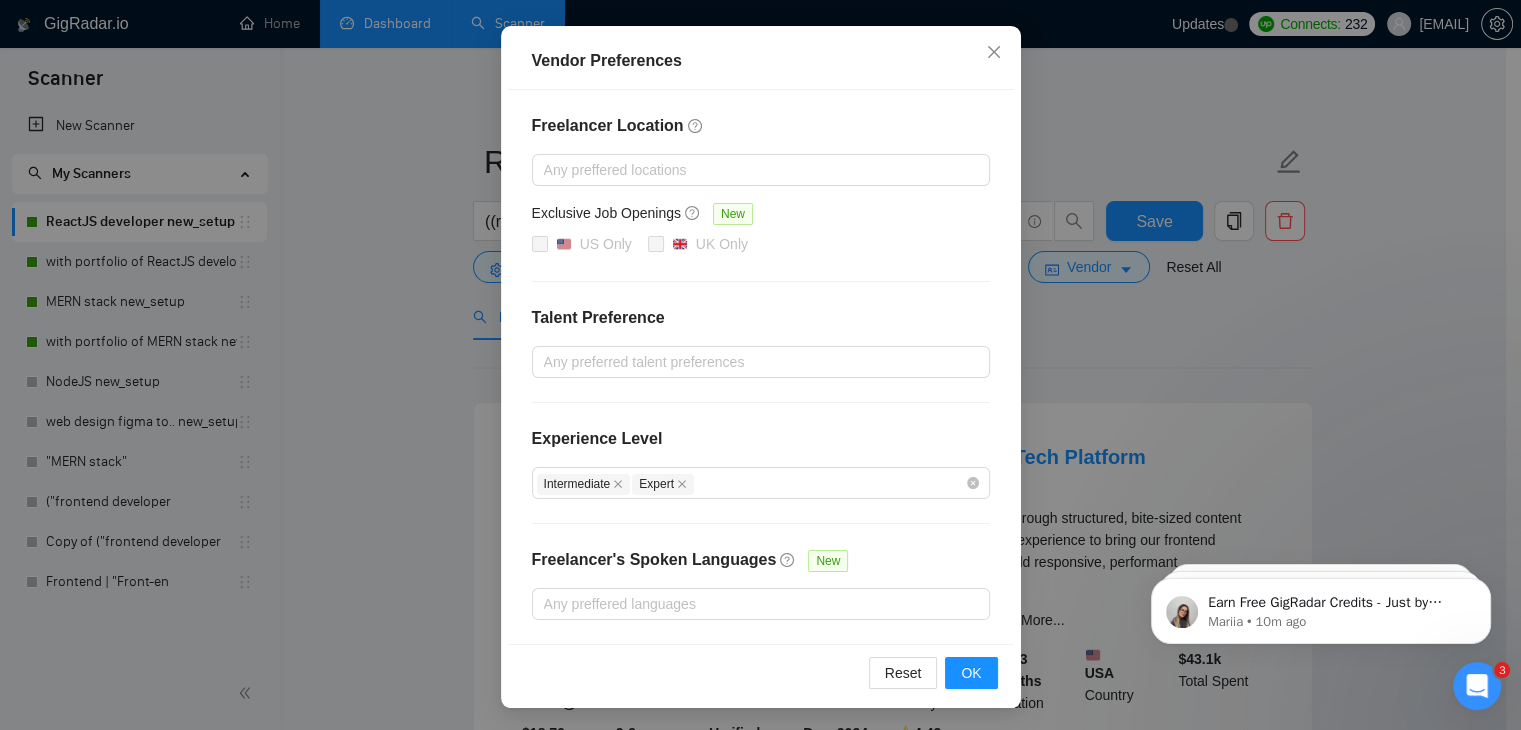 click on "Vendor Preferences Freelancer Location     Any preffered locations Exclusive Job Openings New US Only UK Only Talent Preference   Any preferred talent preferences Experience Level Intermediate Expert   Freelancer's Spoken Languages New   Any preffered languages Reset OK" at bounding box center (760, 365) 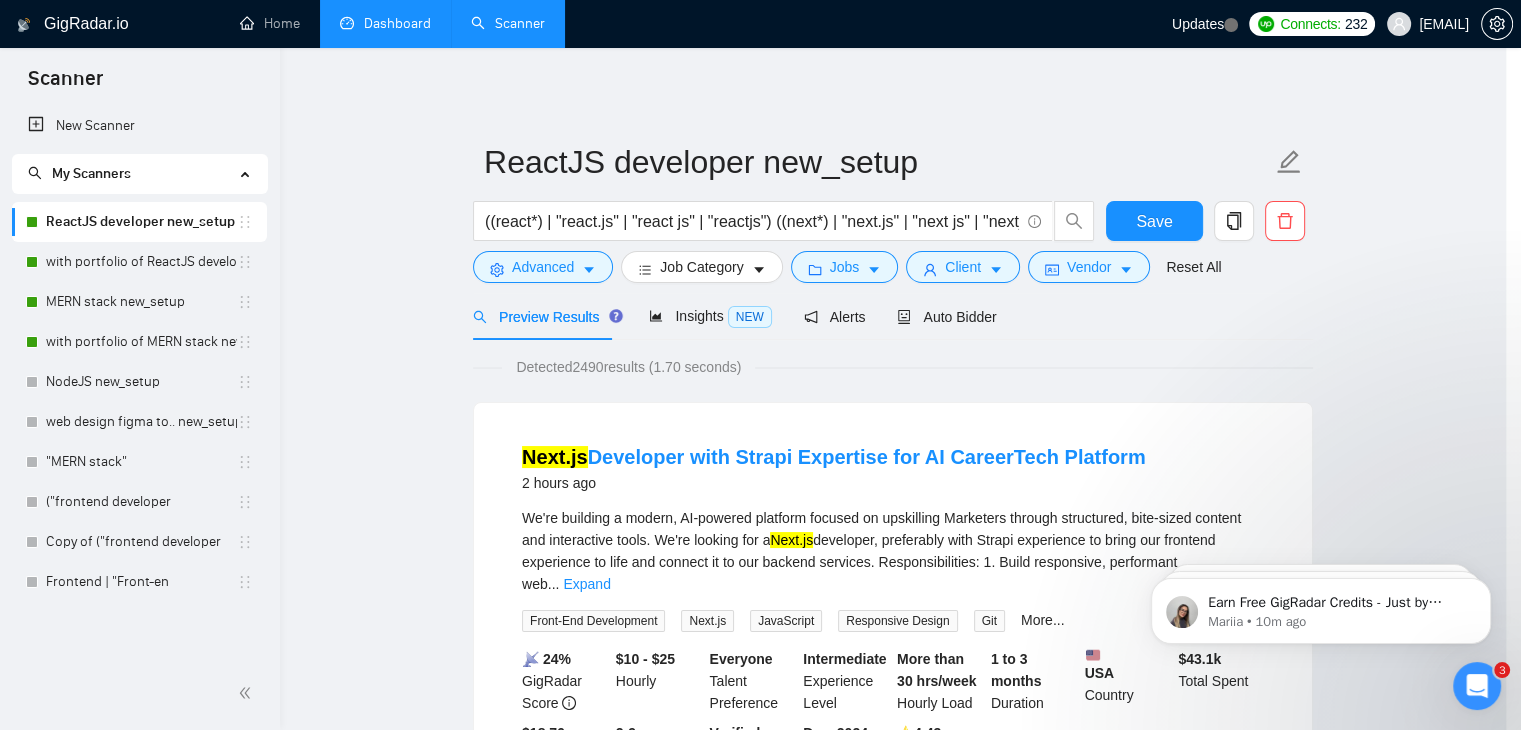 scroll, scrollTop: 94, scrollLeft: 0, axis: vertical 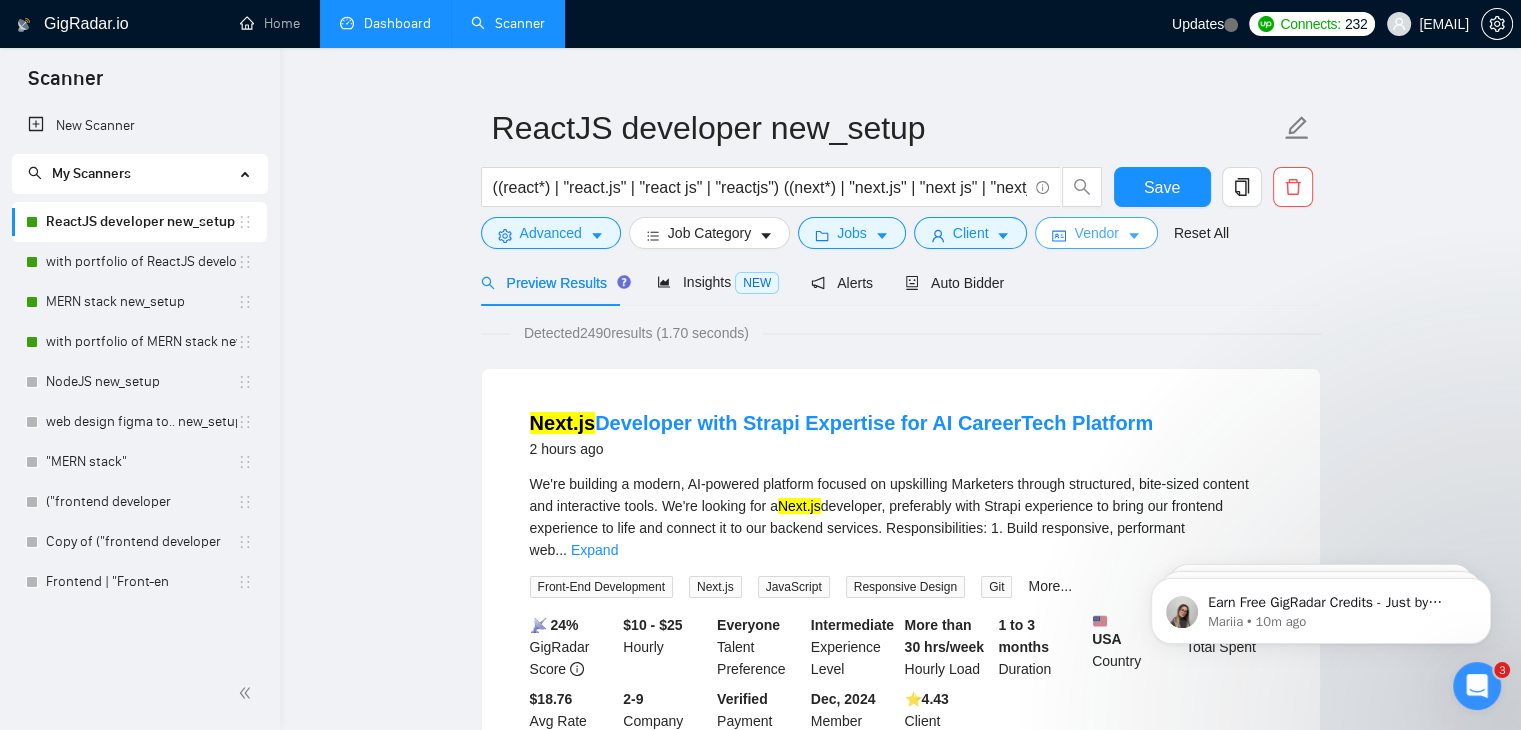 click on "Vendor" at bounding box center (1096, 233) 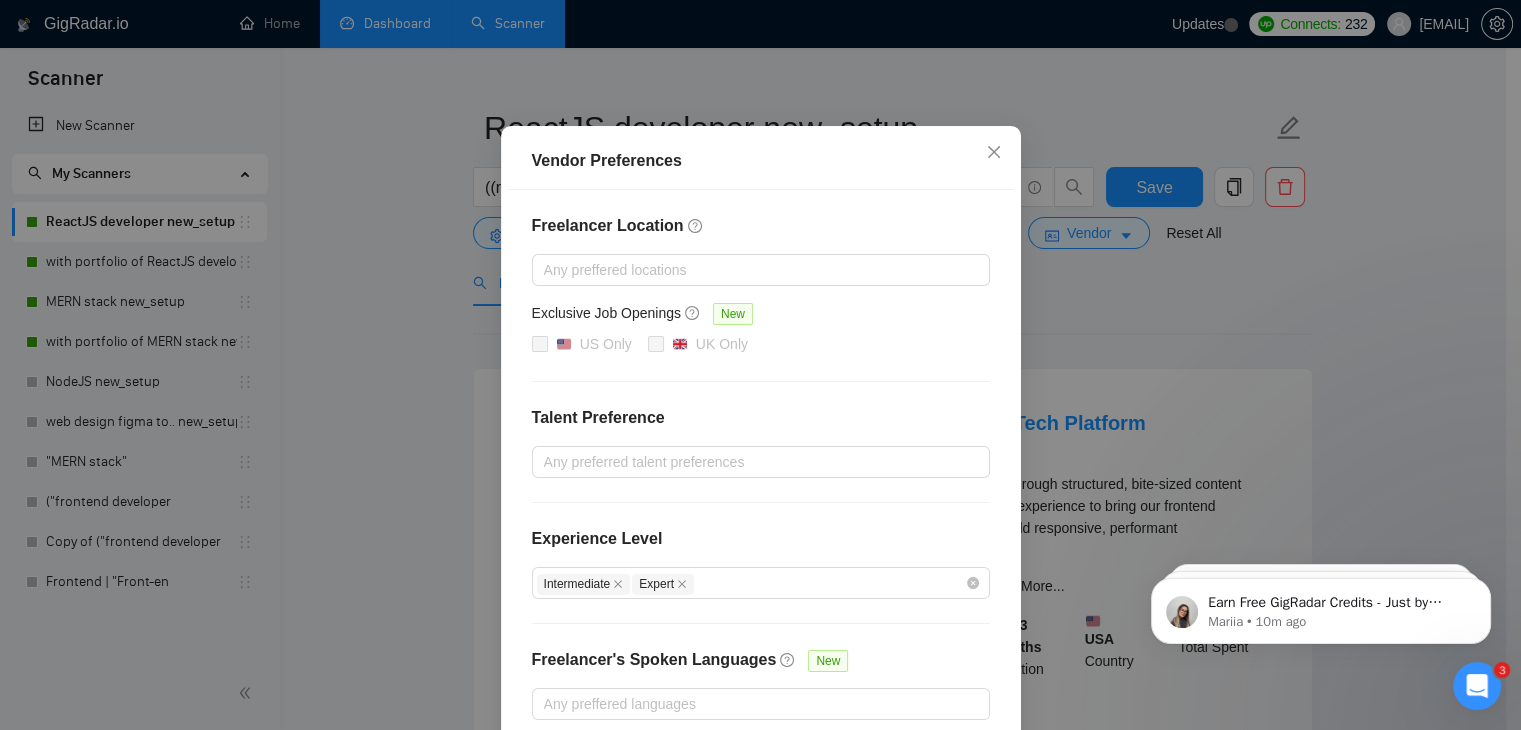 click on "Vendor Preferences Freelancer Location     Any preffered locations Exclusive Job Openings New US Only UK Only Talent Preference   Any preferred talent preferences Experience Level Intermediate Expert   Freelancer's Spoken Languages New   Any preffered languages Reset OK" at bounding box center [760, 365] 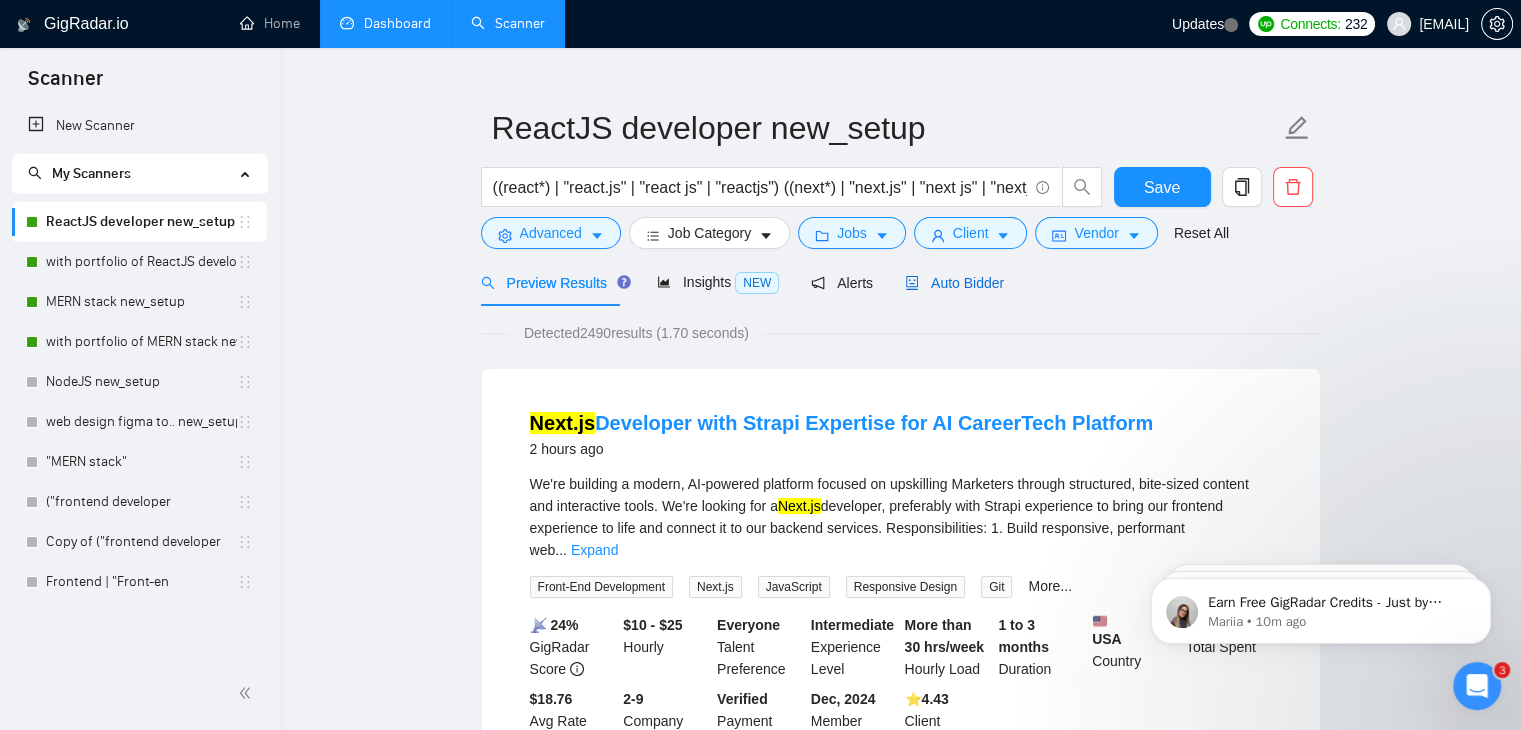 click on "Auto Bidder" at bounding box center [954, 283] 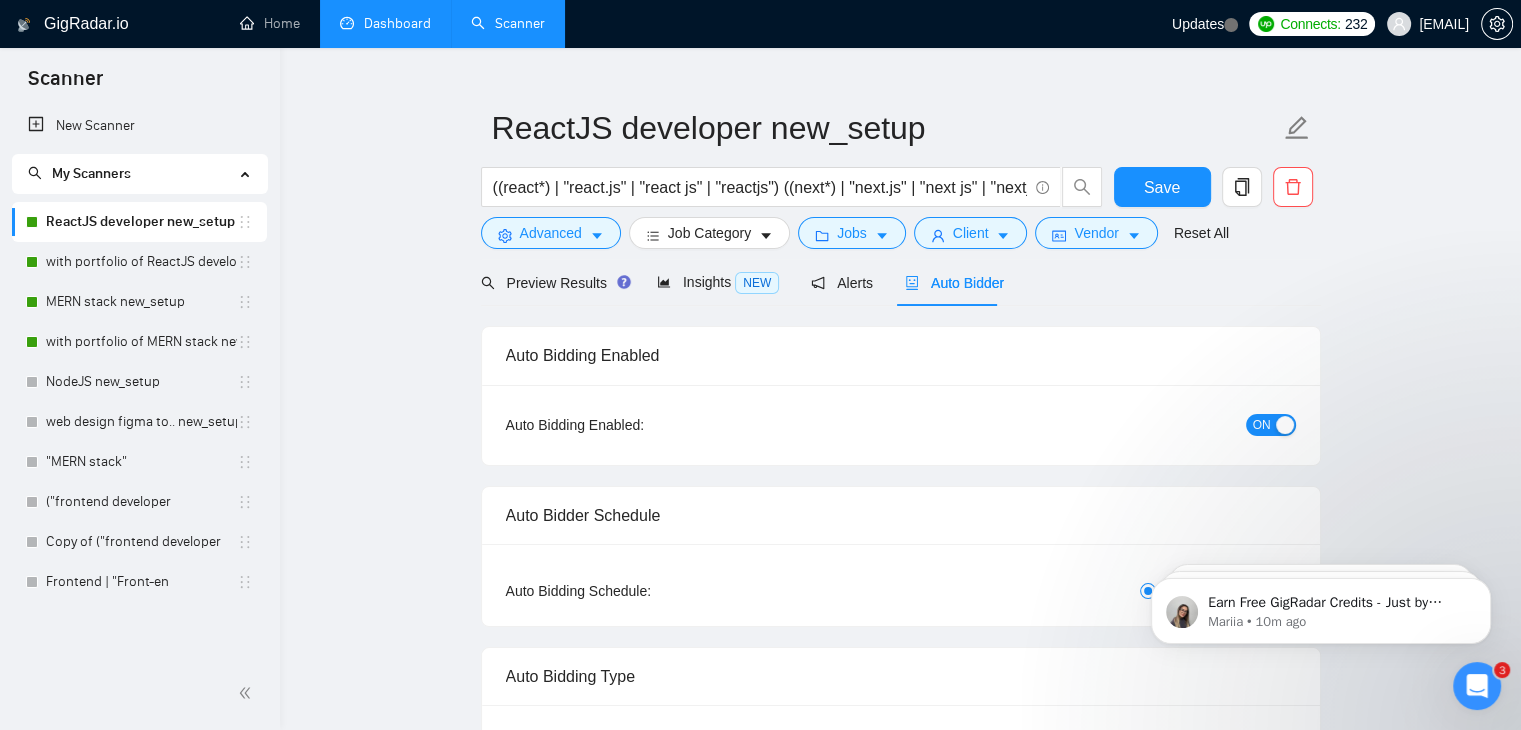 type 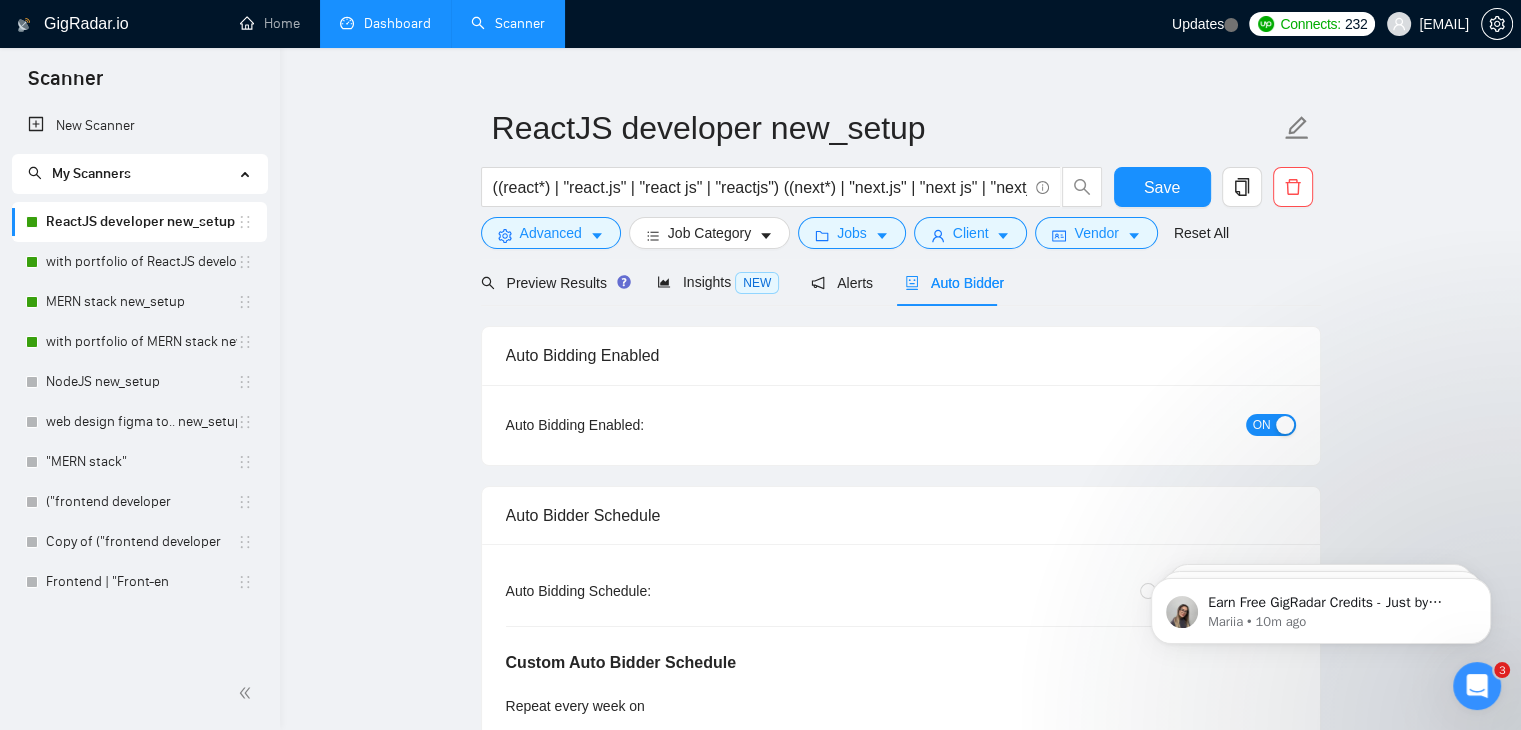 type 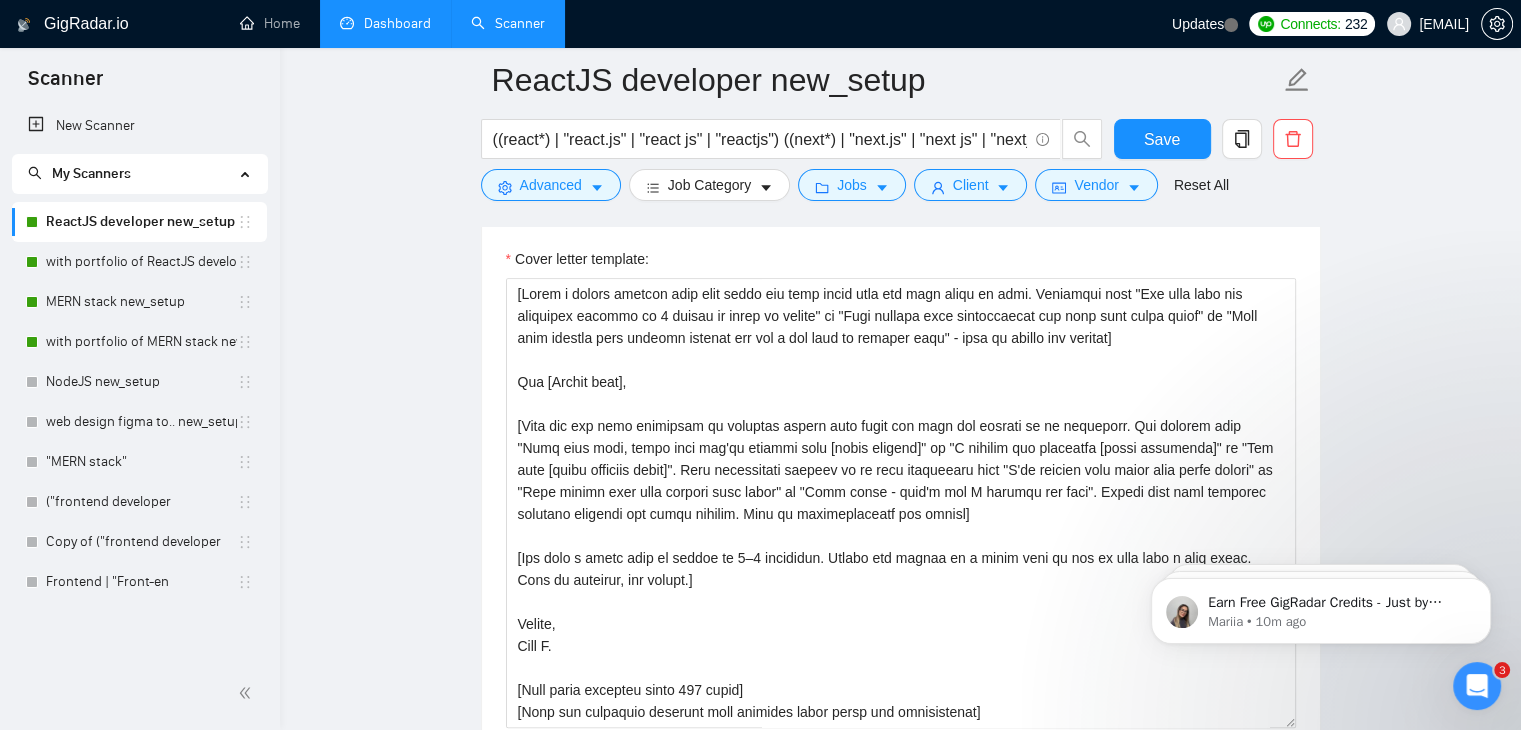scroll, scrollTop: 1618, scrollLeft: 0, axis: vertical 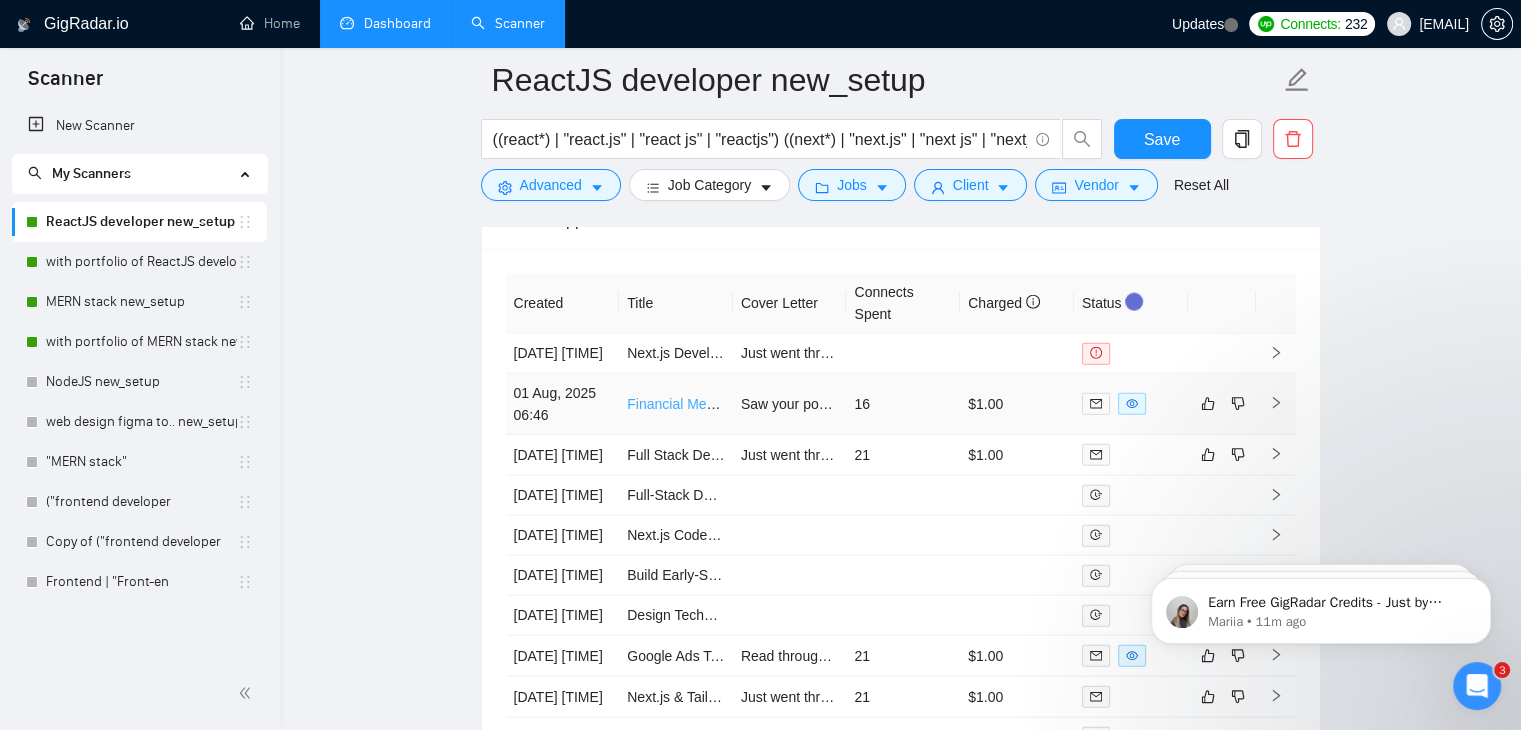 click on "Financial Meme video creation for TikTok Instagram, Youtube, X" at bounding box center (824, 404) 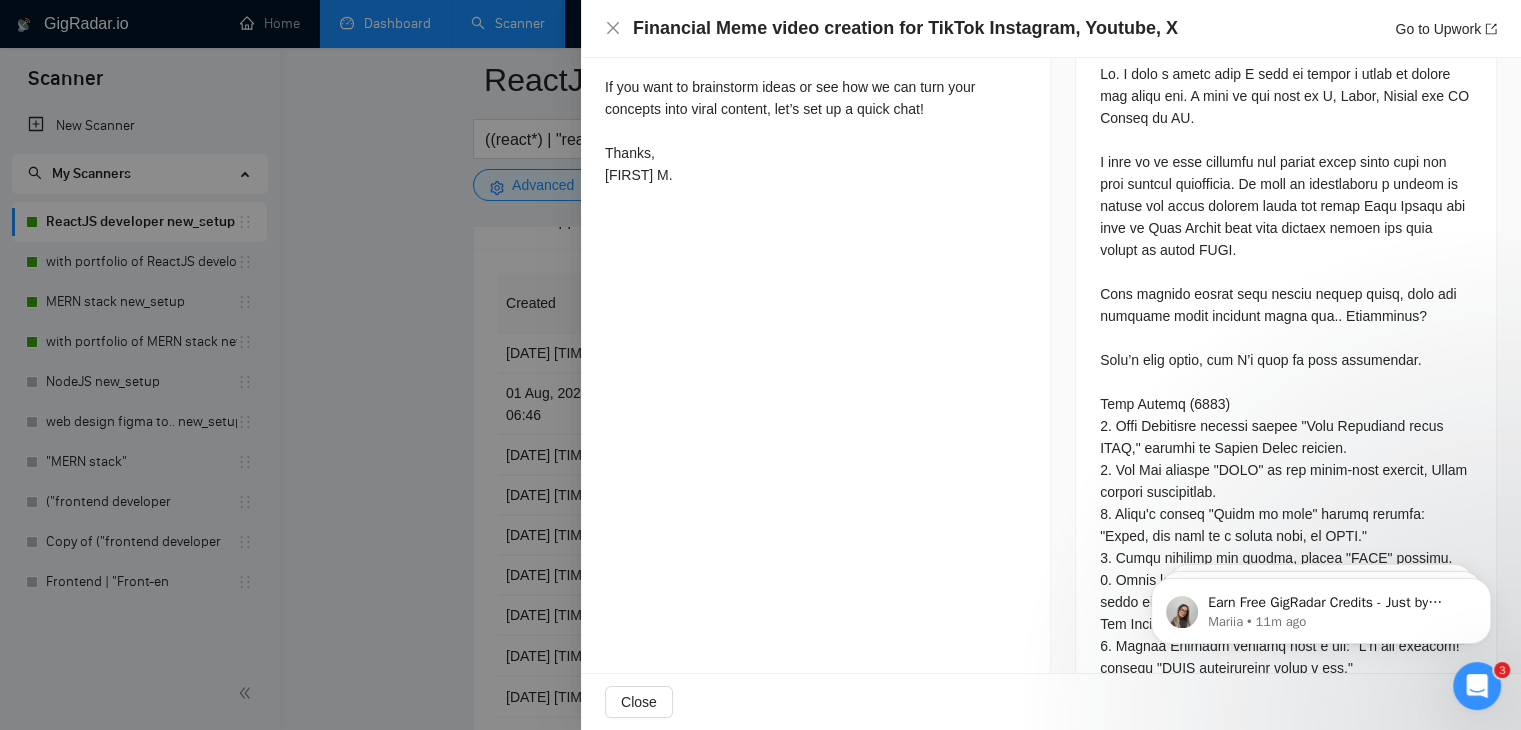 scroll, scrollTop: 879, scrollLeft: 0, axis: vertical 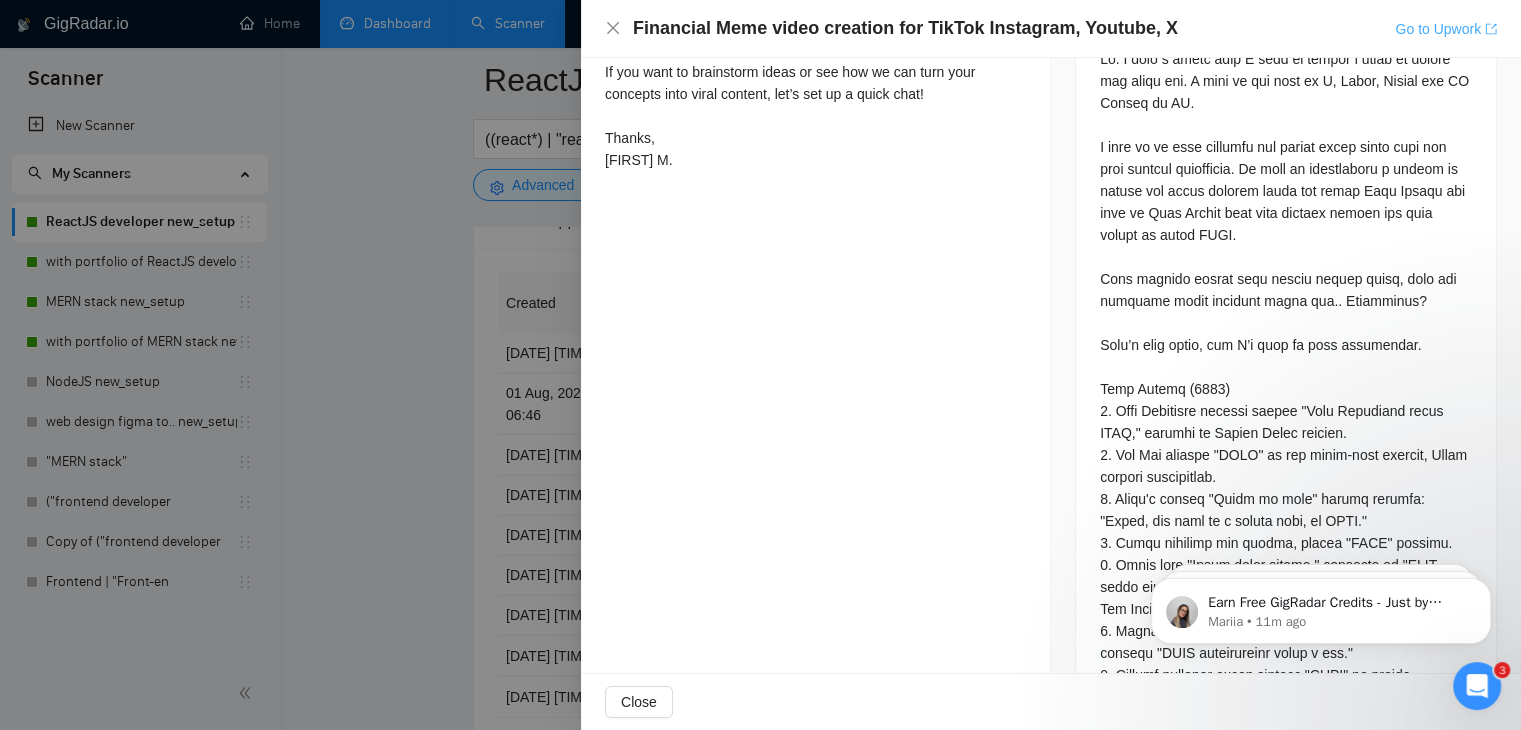 click on "Go to Upwork" at bounding box center [1446, 29] 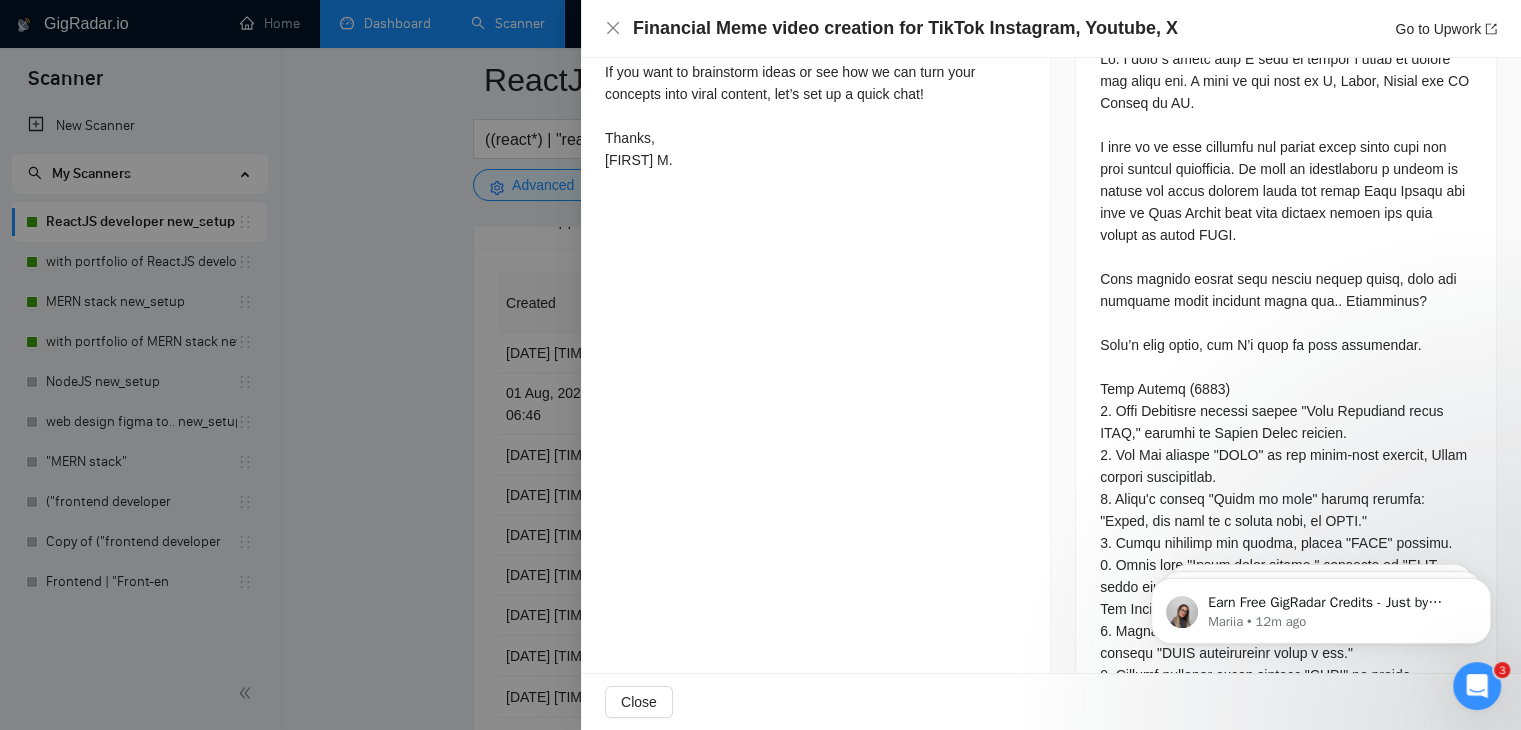 scroll, scrollTop: 0, scrollLeft: 0, axis: both 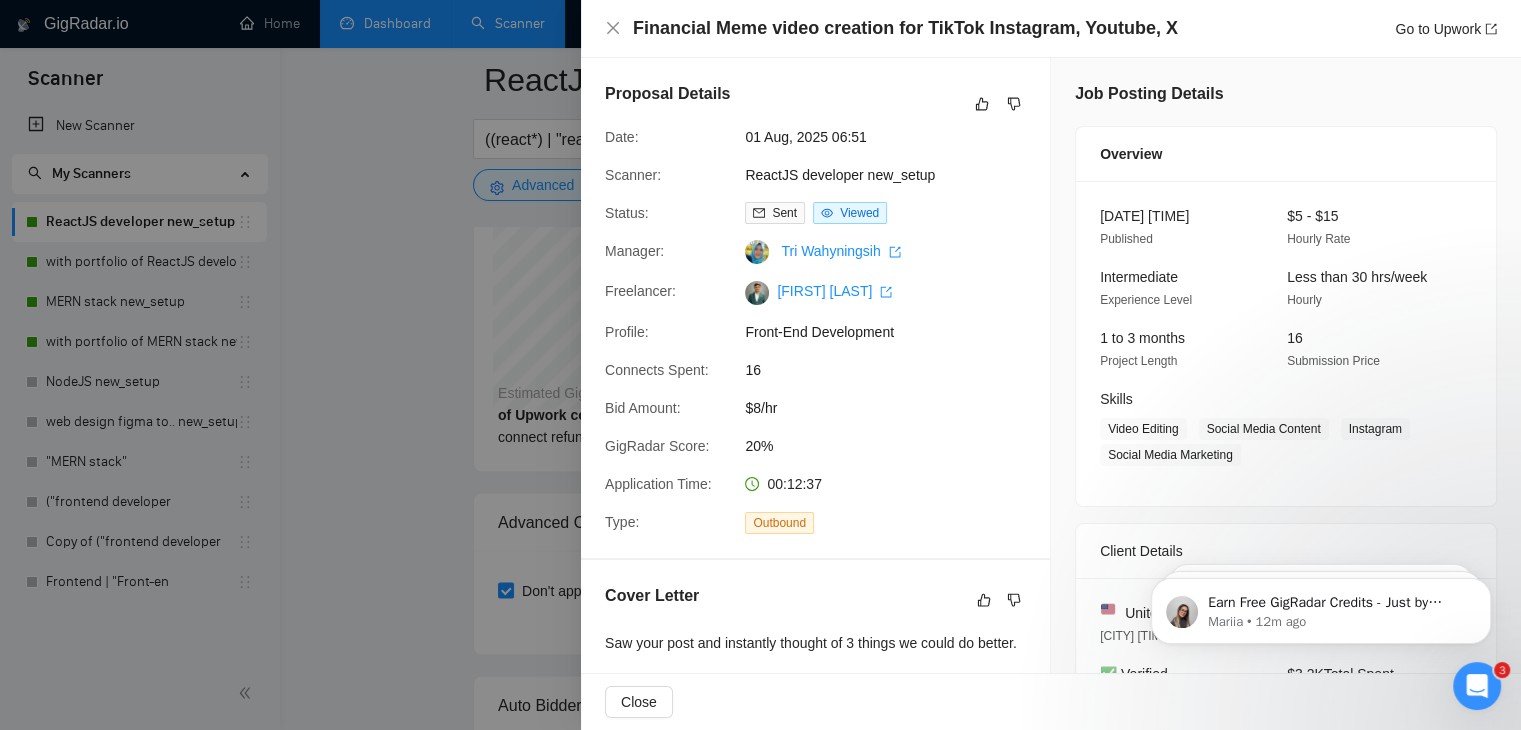 click on "ReactJS developer new_setup" at bounding box center [895, 175] 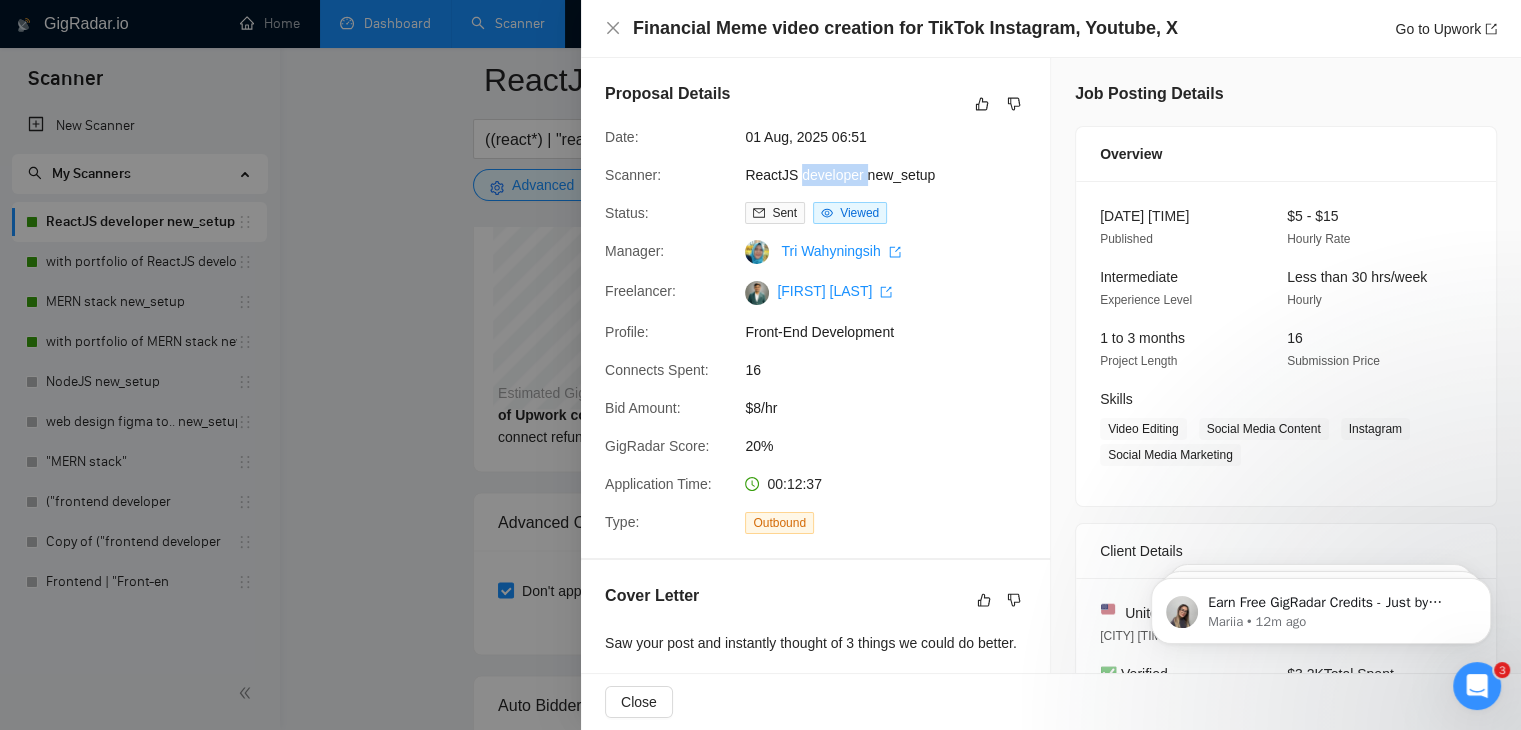 click on "ReactJS developer new_setup" at bounding box center [895, 175] 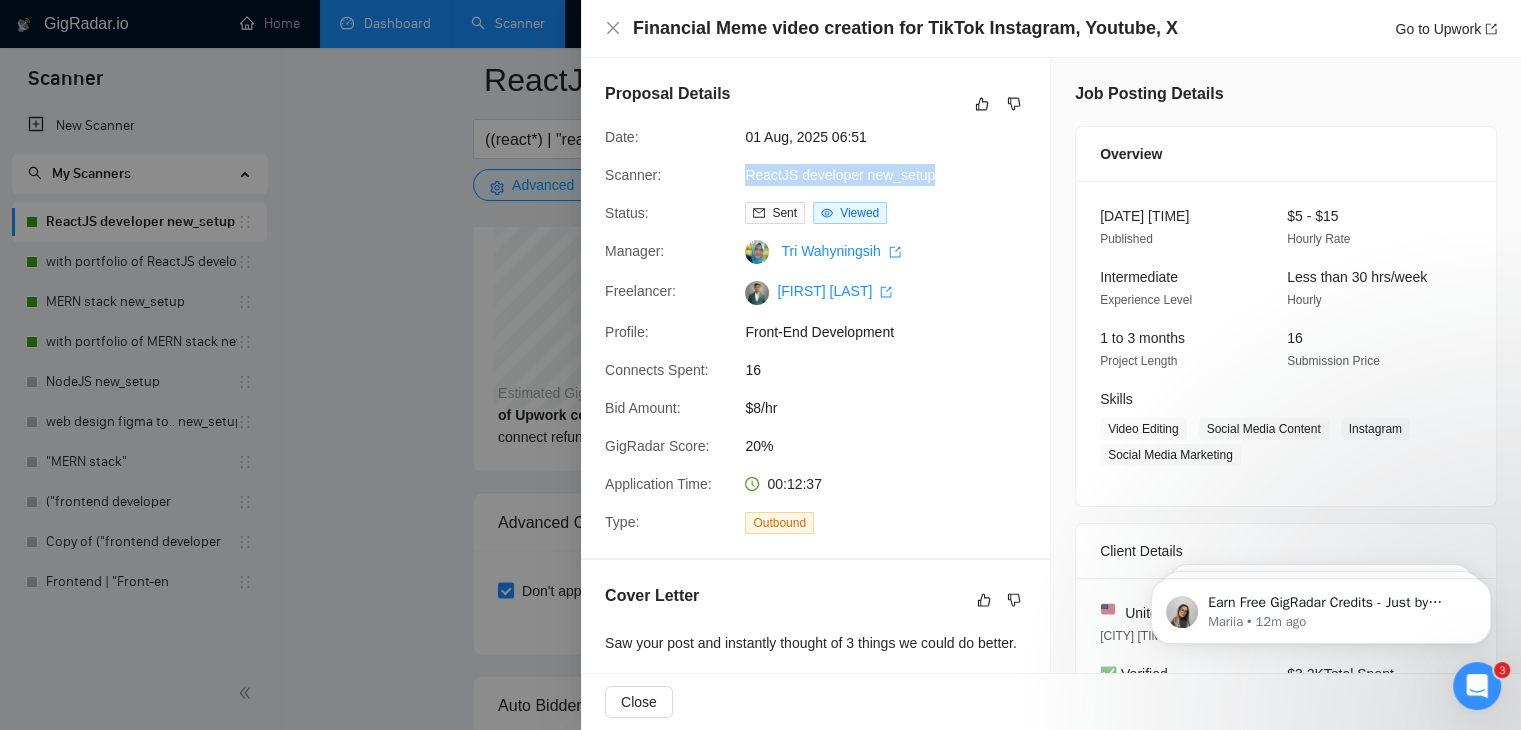 click on "ReactJS developer new_setup" at bounding box center [895, 175] 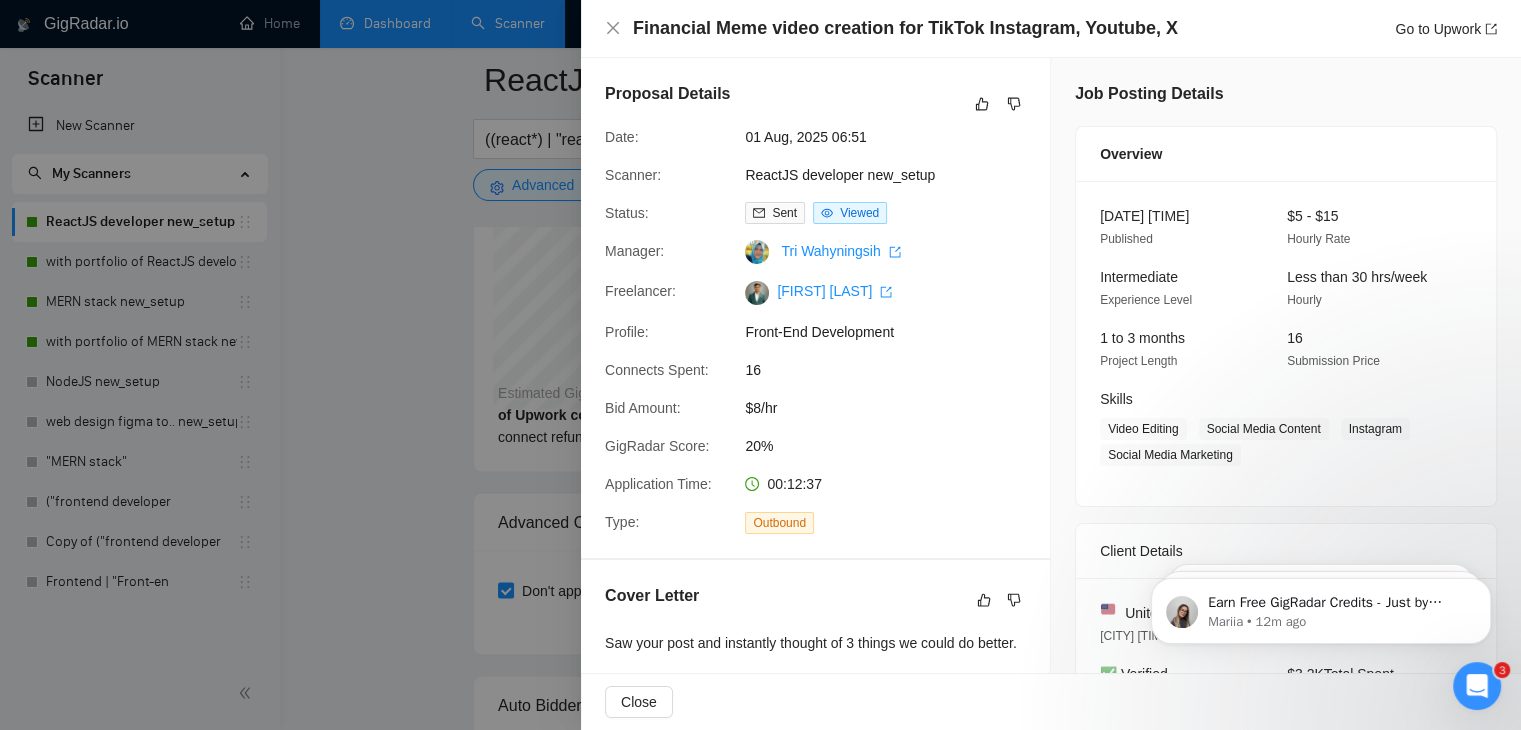 click at bounding box center (760, 365) 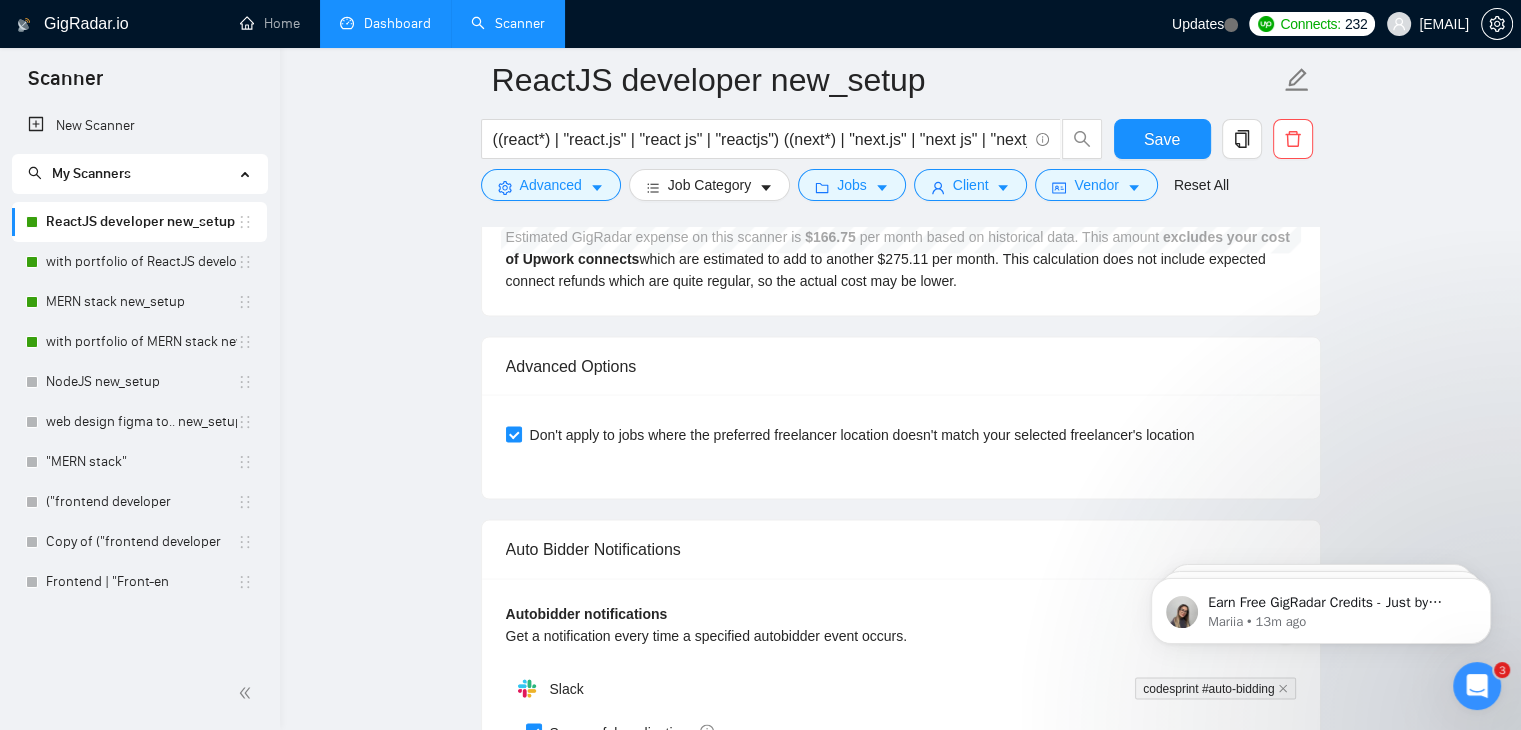 scroll, scrollTop: 3870, scrollLeft: 0, axis: vertical 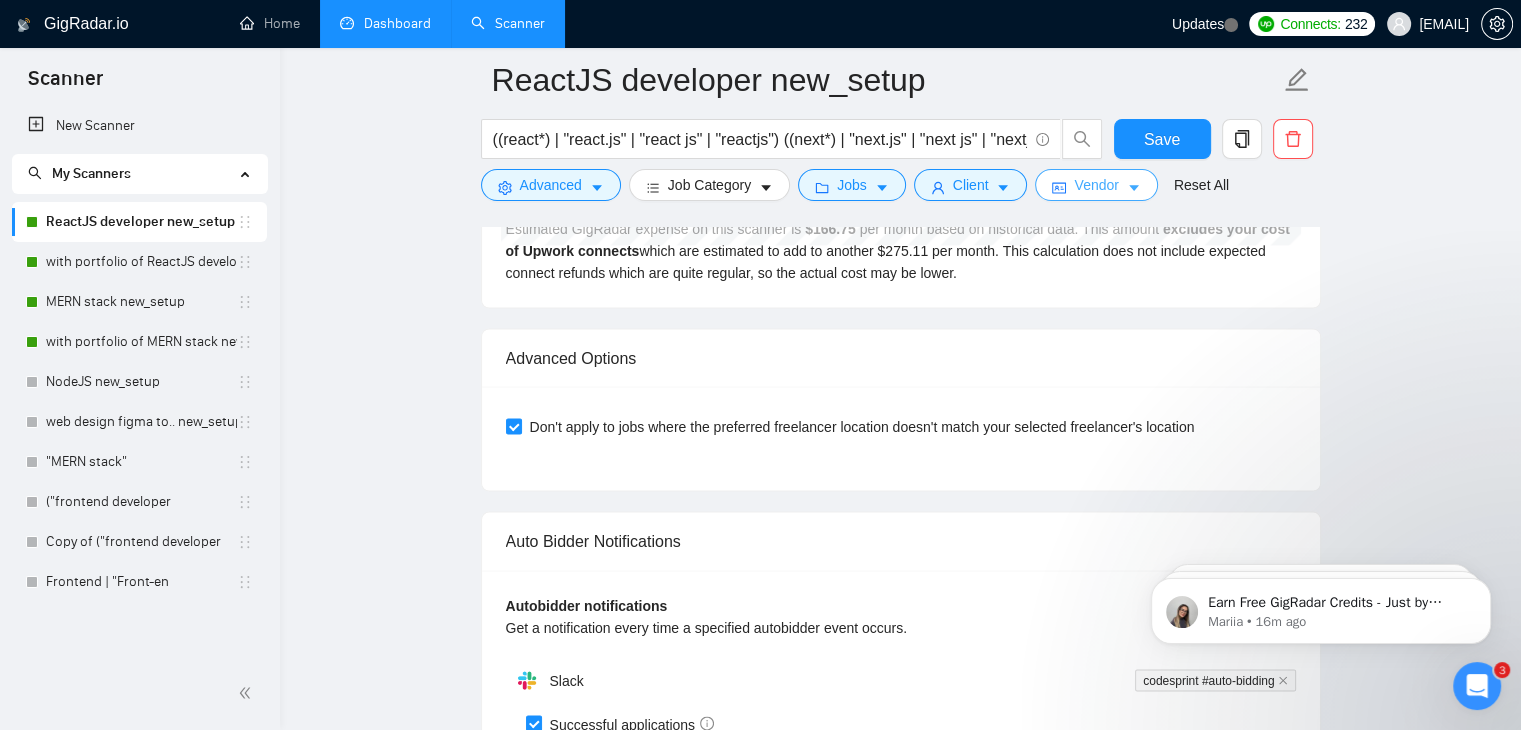 click on "Vendor" at bounding box center [1096, 185] 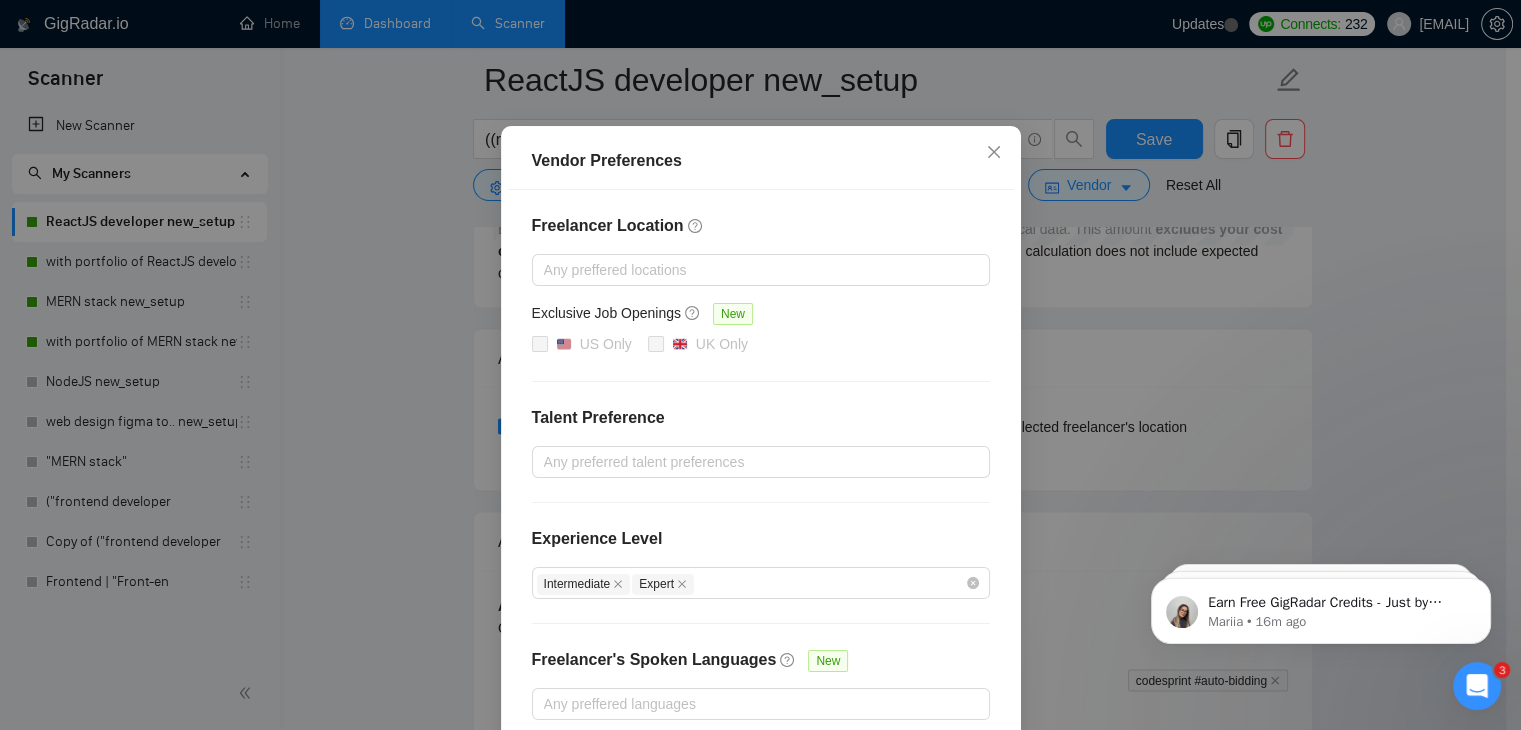 click on "Vendor Preferences Freelancer Location     Any preffered locations Exclusive Job Openings New US Only UK Only Talent Preference   Any preferred talent preferences Experience Level Intermediate Expert   Freelancer's Spoken Languages New   Any preffered languages Reset OK" at bounding box center (760, 365) 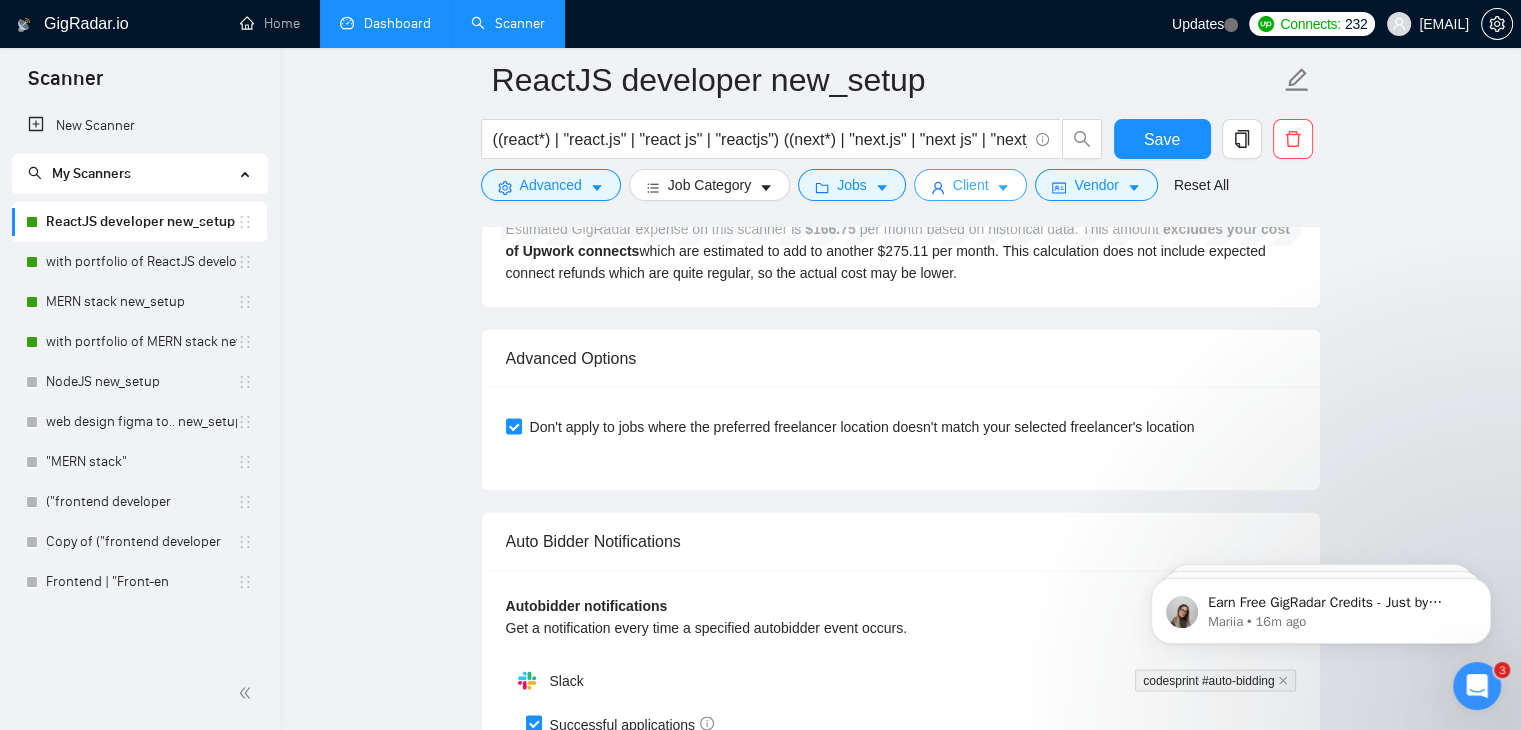 click on "Client" at bounding box center [971, 185] 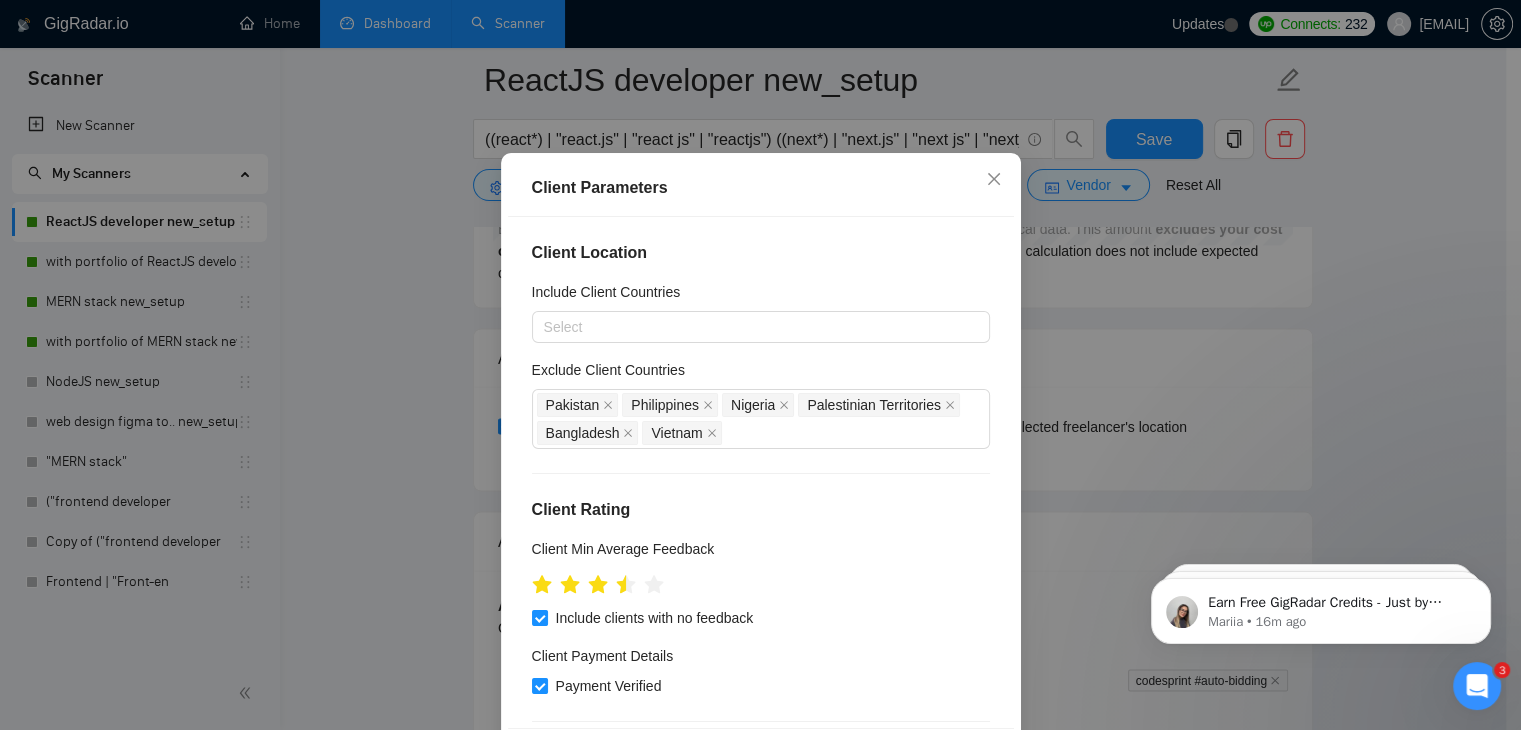 click on "Client Parameters Client Location Include Client Countries   Select Exclude Client Countries Pakistan Philippines Nigeria Palestinian Territories Bangladesh Vietnam   Client Rating Client Min Average Feedback Include clients with no feedback Client Payment Details Payment Verified Hire Rate Stats   Client Total Spent $ 1000 Min - $ Max Client Hire Rate New Mid Rates High Rates Max Rates     Avg Hourly Rate Paid New $ 8 Min - $ Max Include Clients without Sufficient History Client Profile Client Industry New   Any industry Client Company Size   Any company size Enterprise Clients New   Any clients Reset OK" at bounding box center (760, 365) 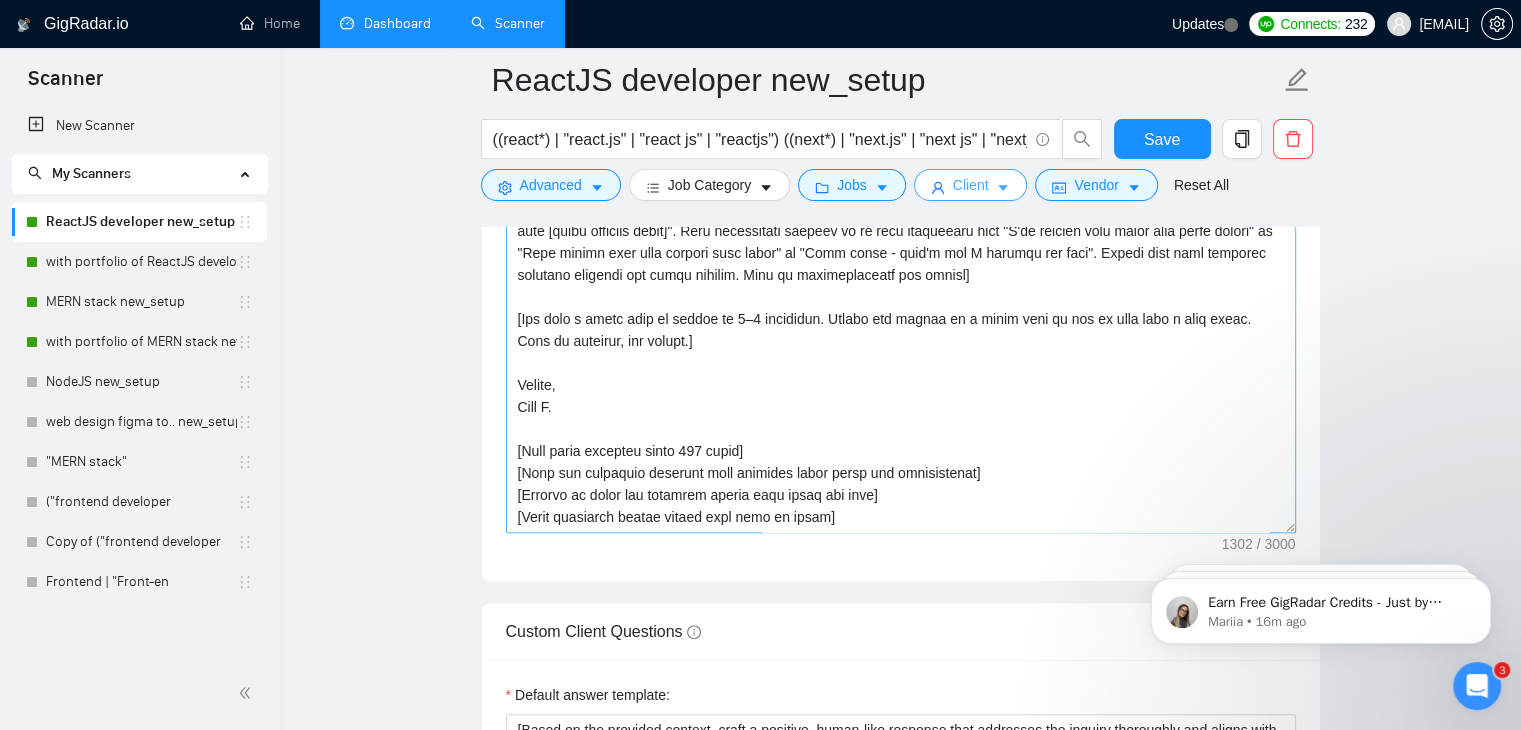 scroll, scrollTop: 1791, scrollLeft: 0, axis: vertical 